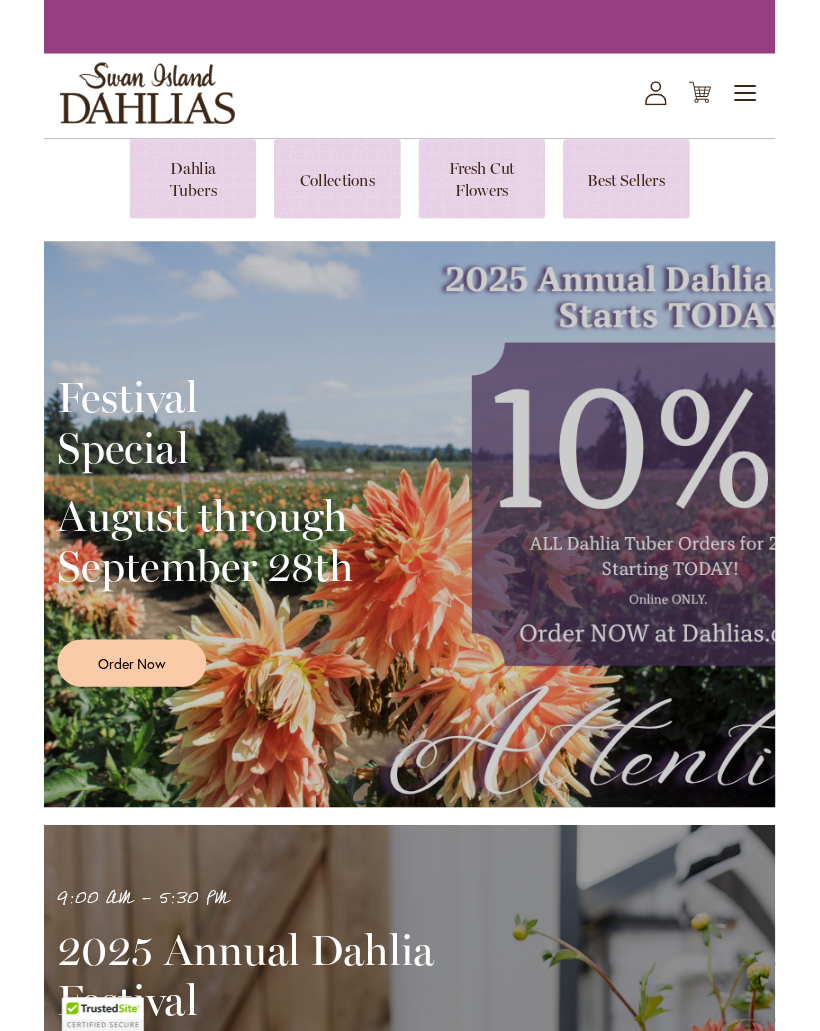 scroll, scrollTop: 0, scrollLeft: 0, axis: both 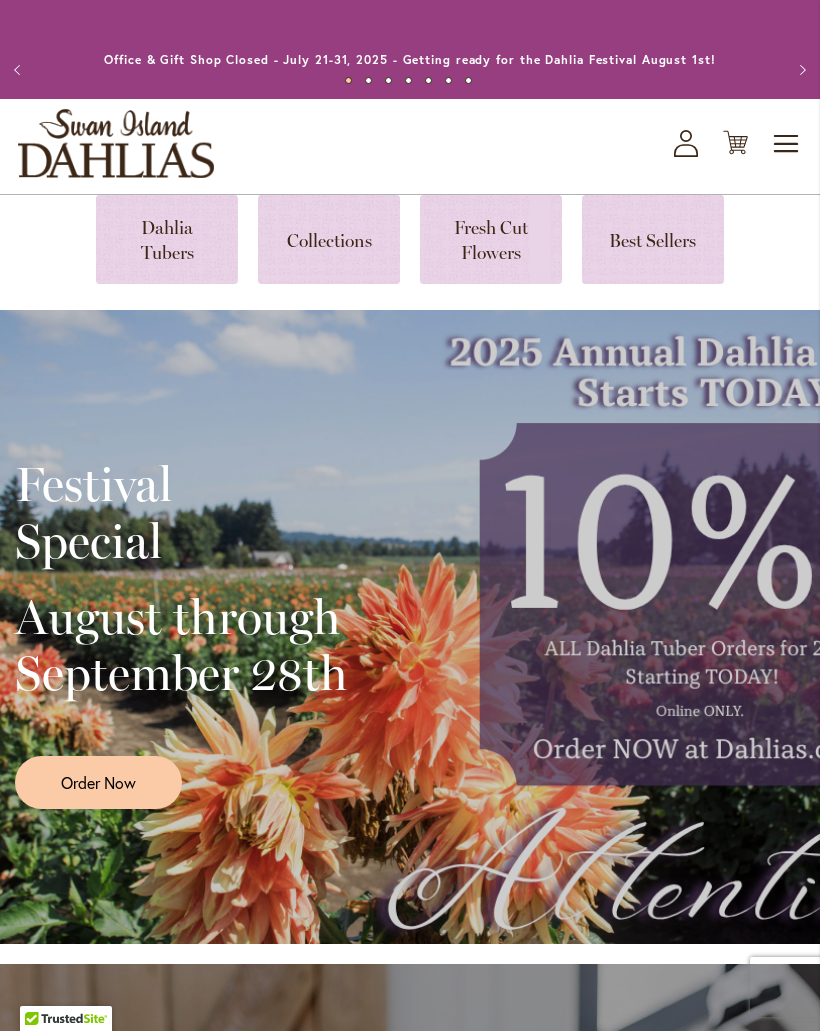 click on "Toggle Nav" at bounding box center [787, 144] 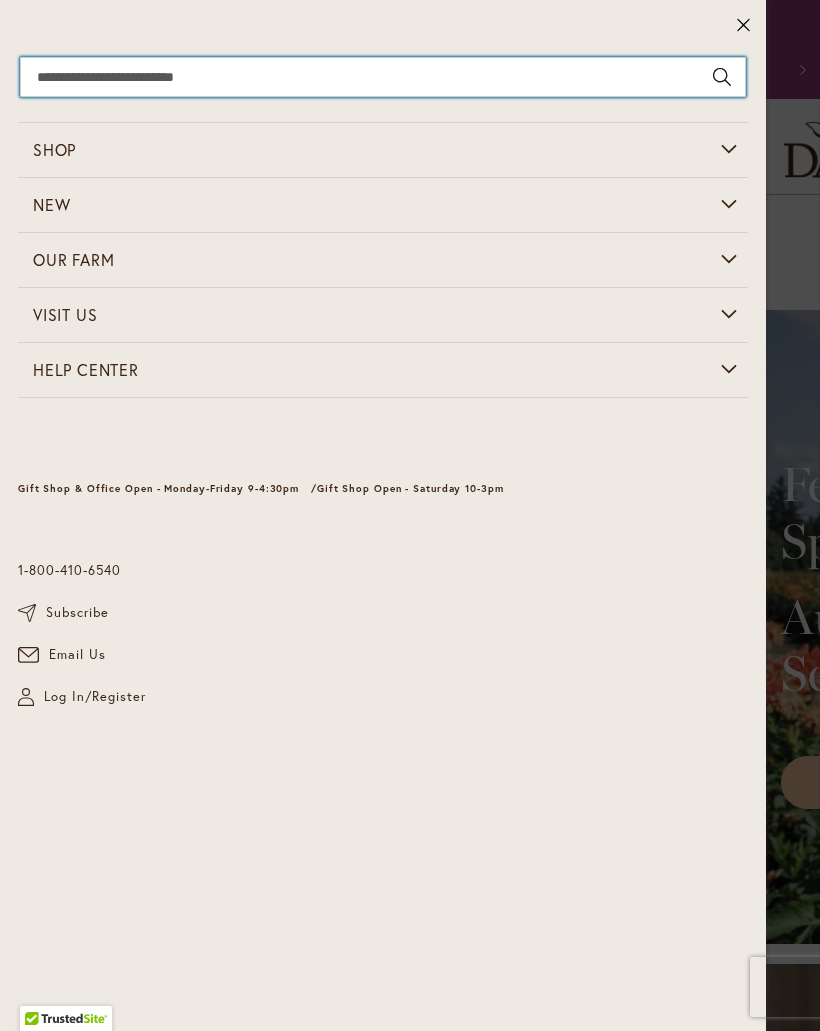 click on "Search" at bounding box center [383, 77] 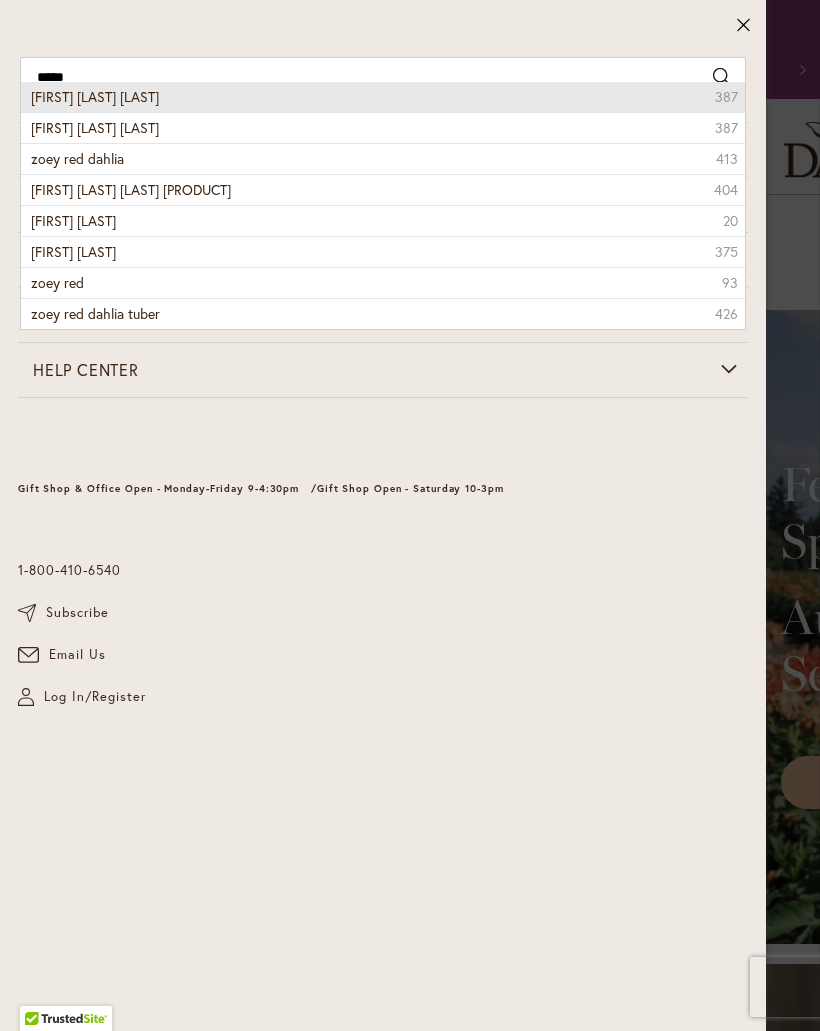 click on "zoey rey dahlia 387" at bounding box center [383, 97] 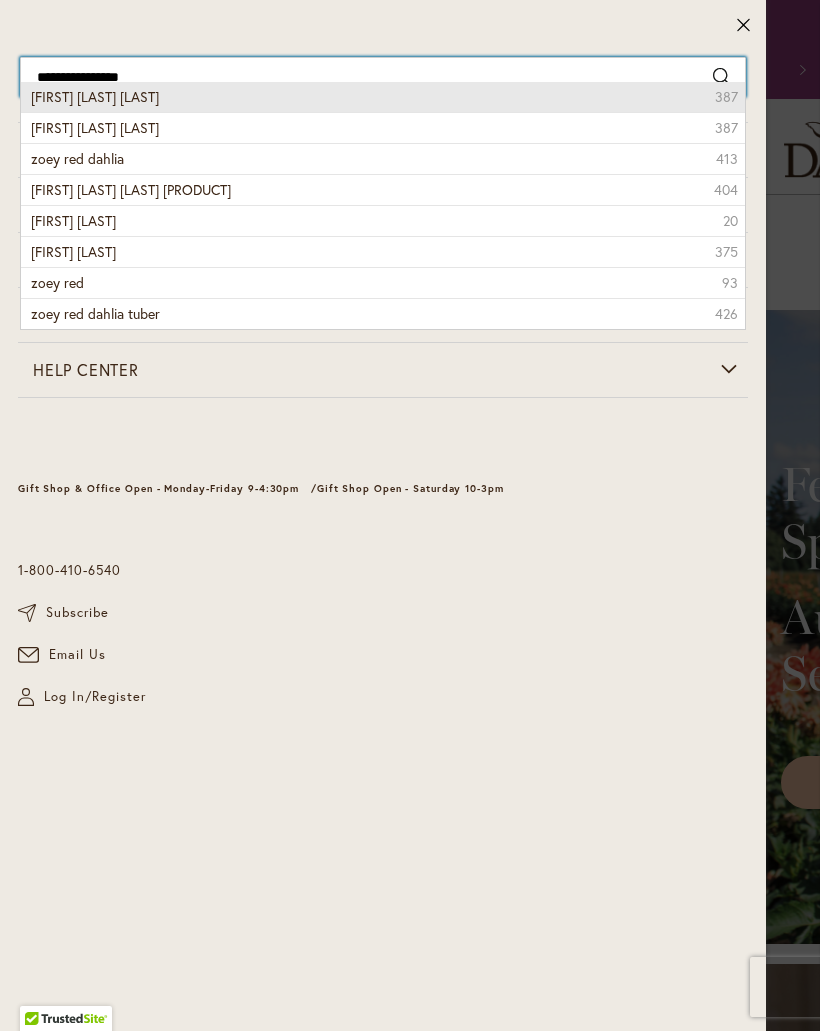 type on "**********" 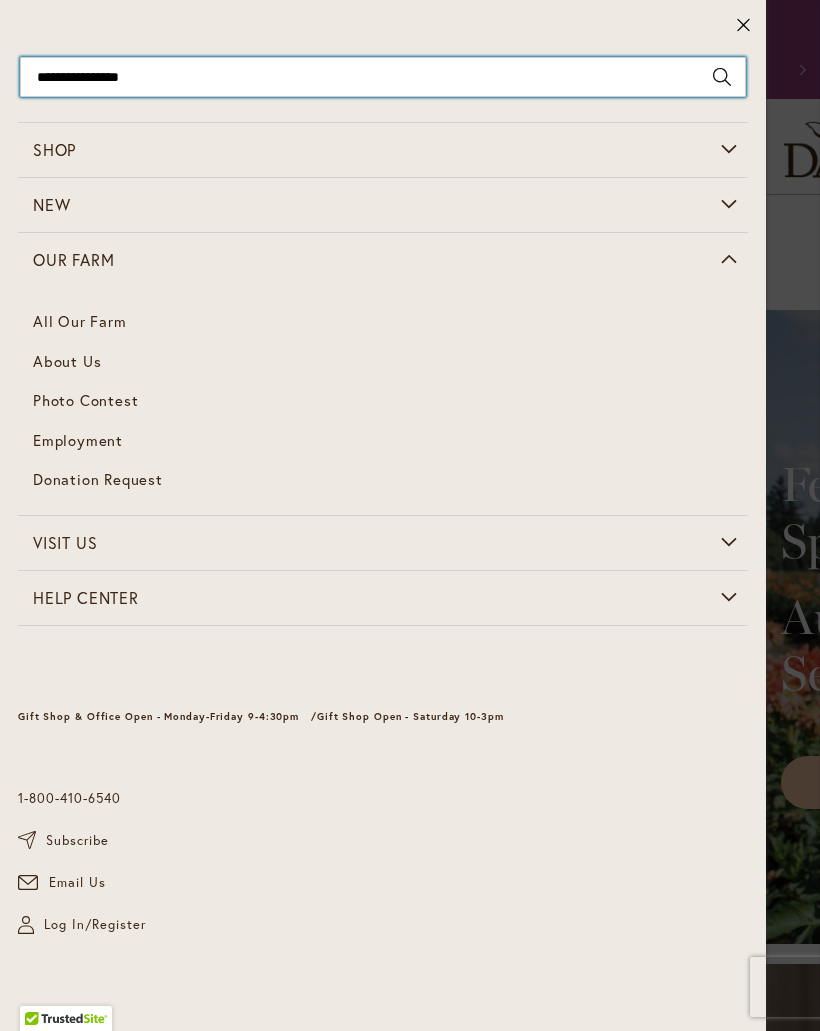 click on "Our Farm" at bounding box center [73, 259] 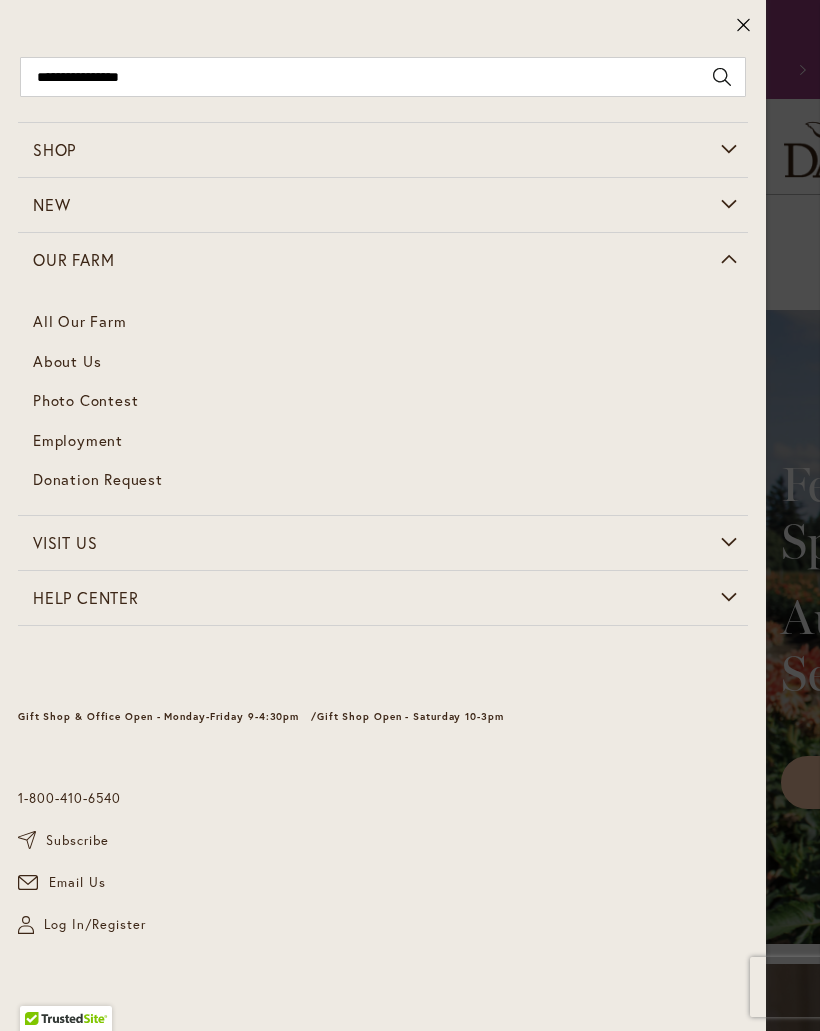 click 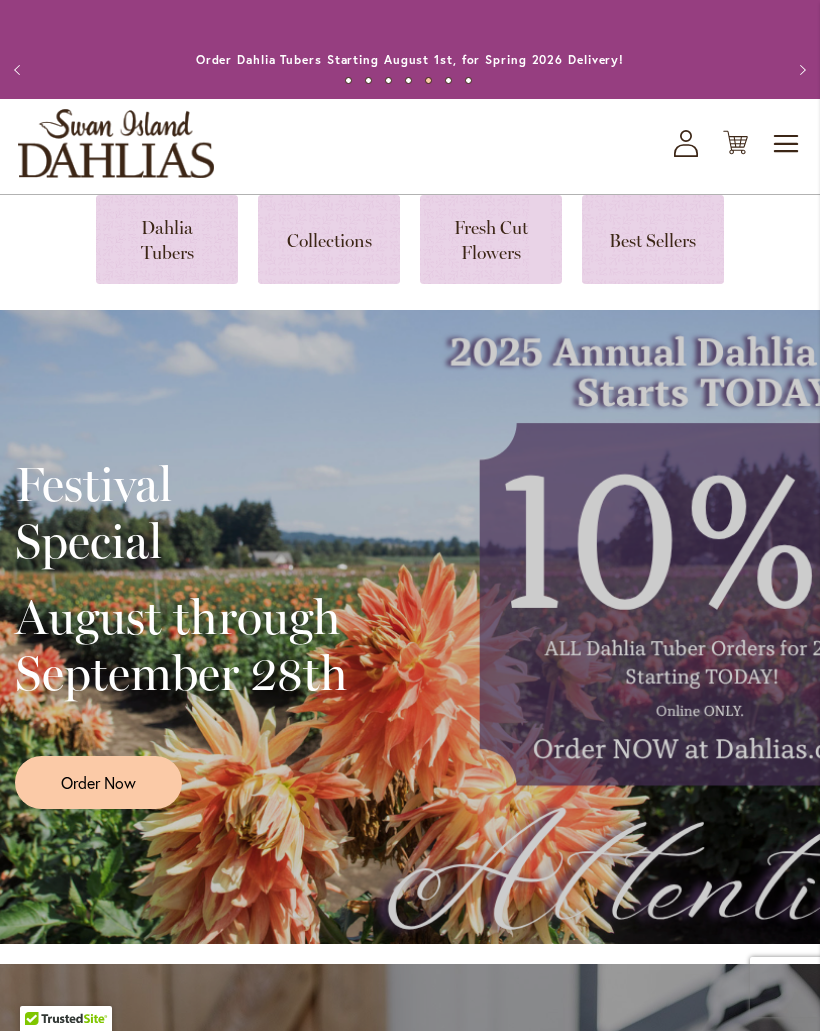 type 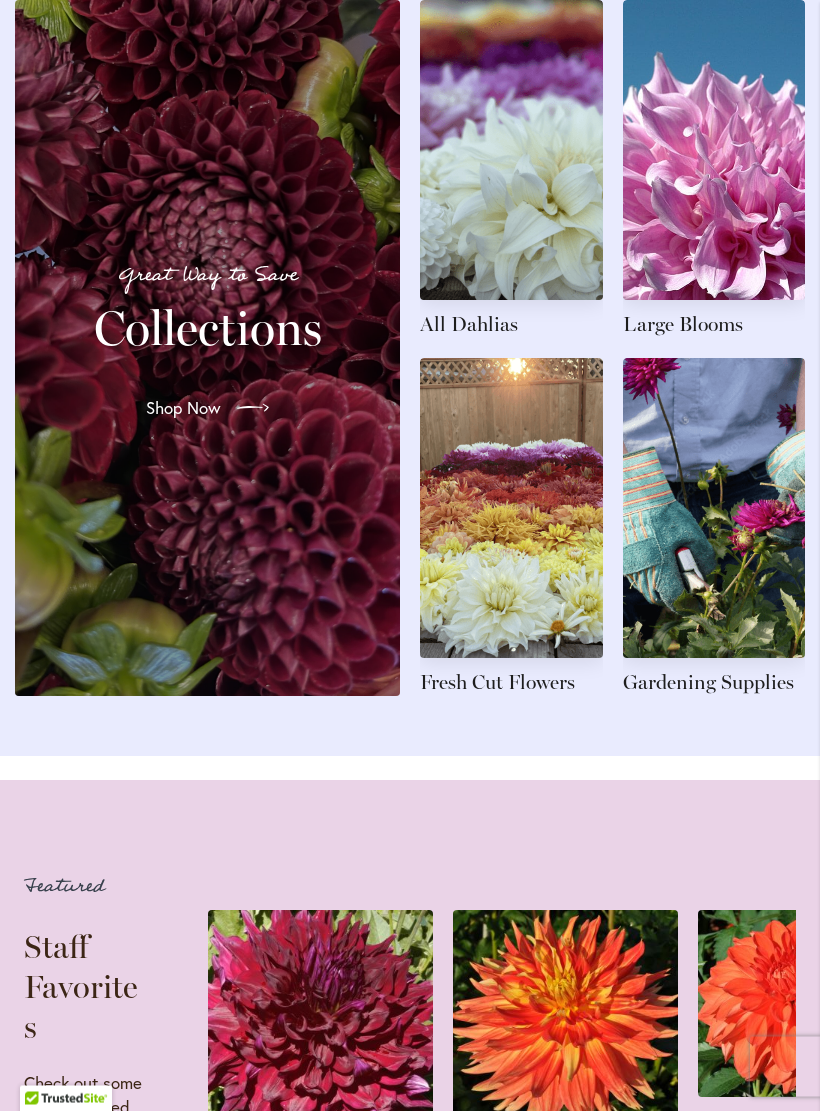scroll, scrollTop: 2282, scrollLeft: 0, axis: vertical 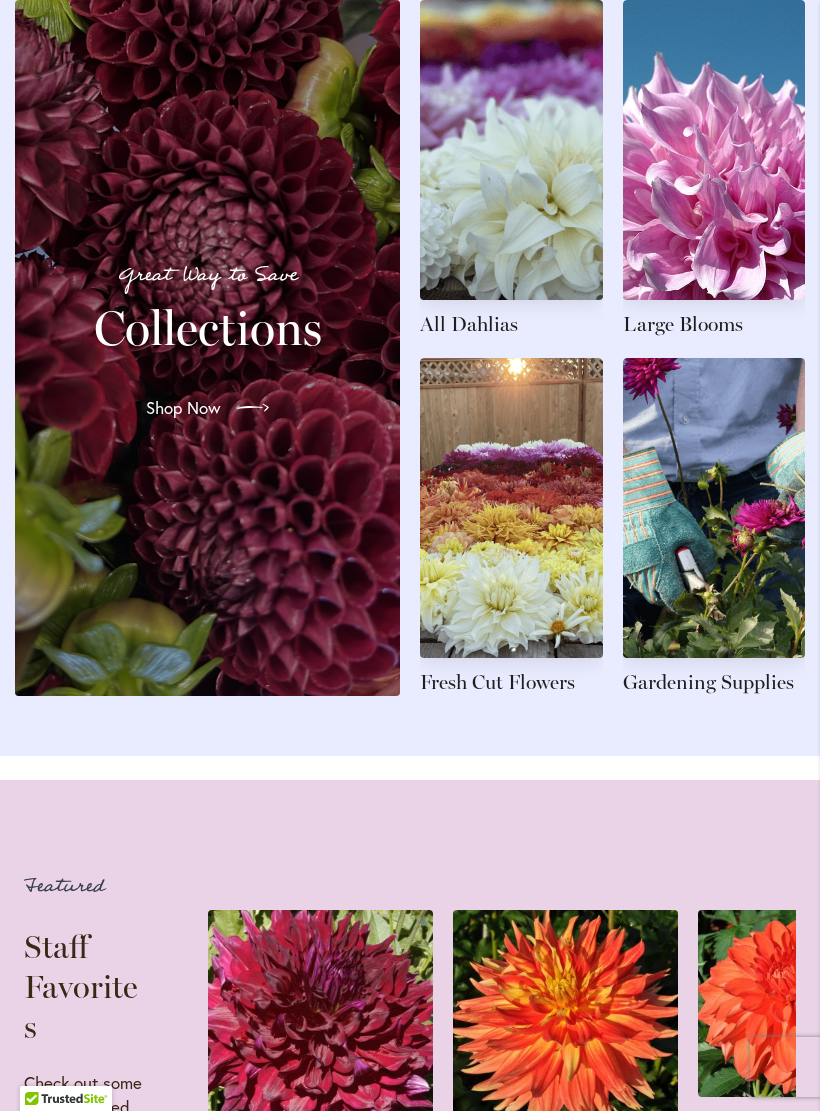 click at bounding box center [511, 169] 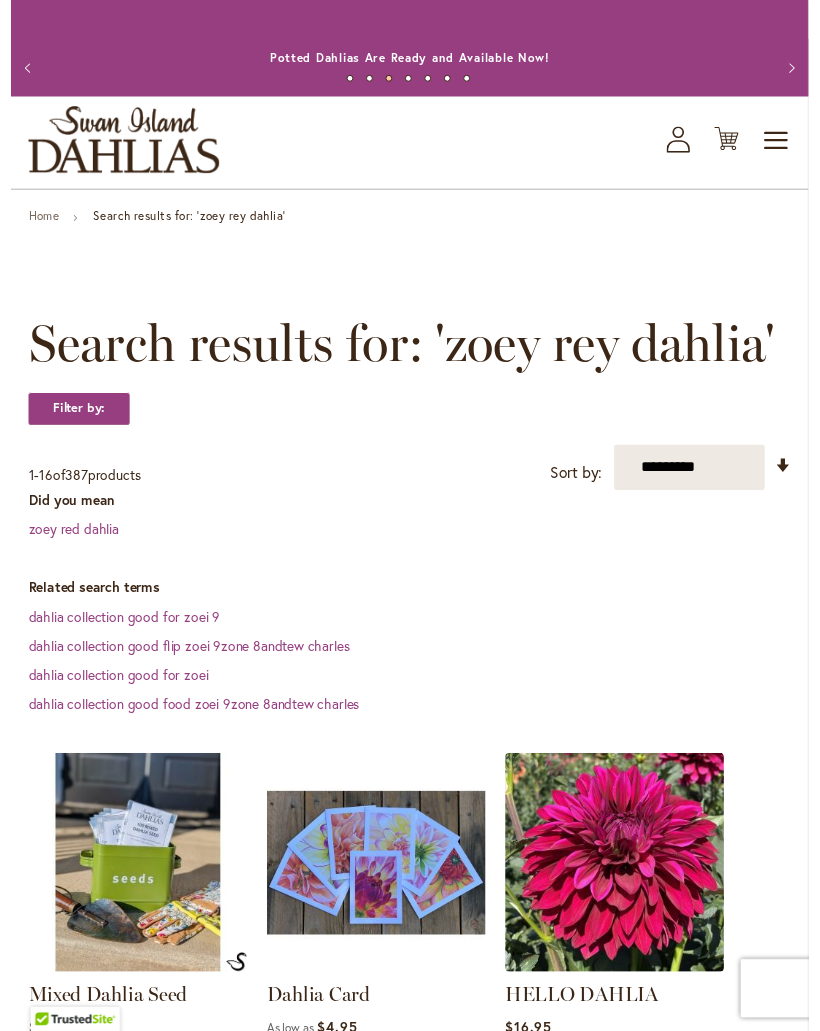 scroll, scrollTop: 25, scrollLeft: 0, axis: vertical 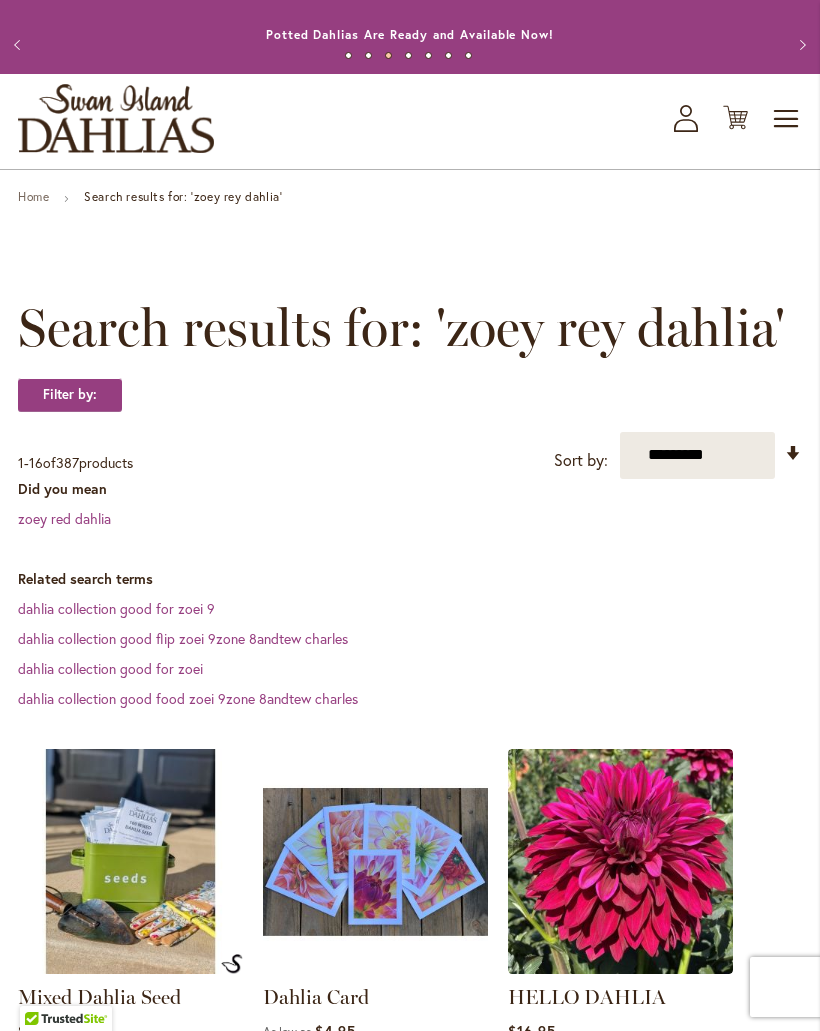 click on "**********" at bounding box center [410, 1880] 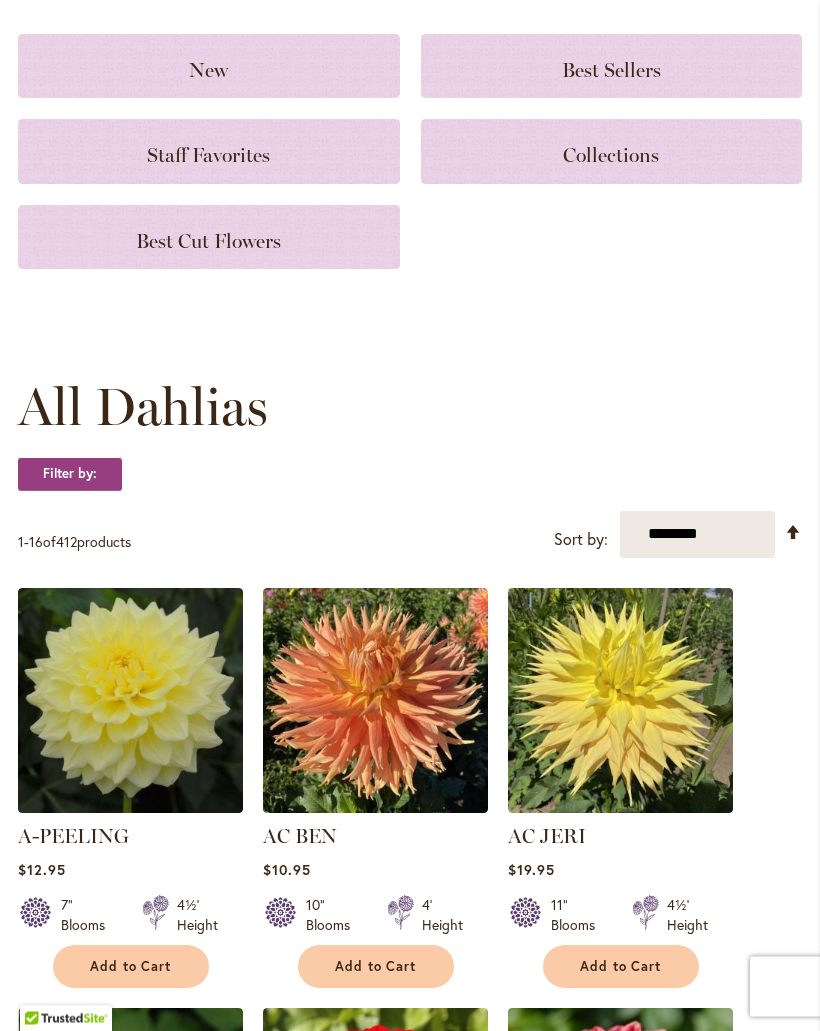 scroll, scrollTop: 167, scrollLeft: 0, axis: vertical 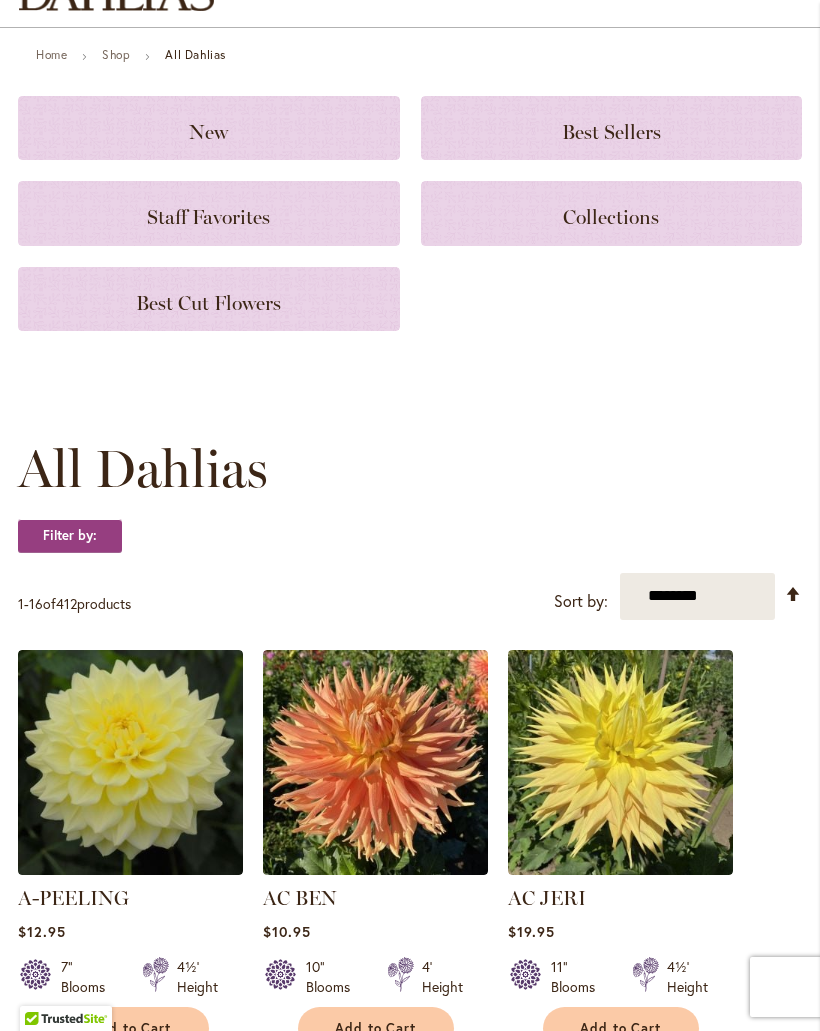 click on "Best Cut Flowers" 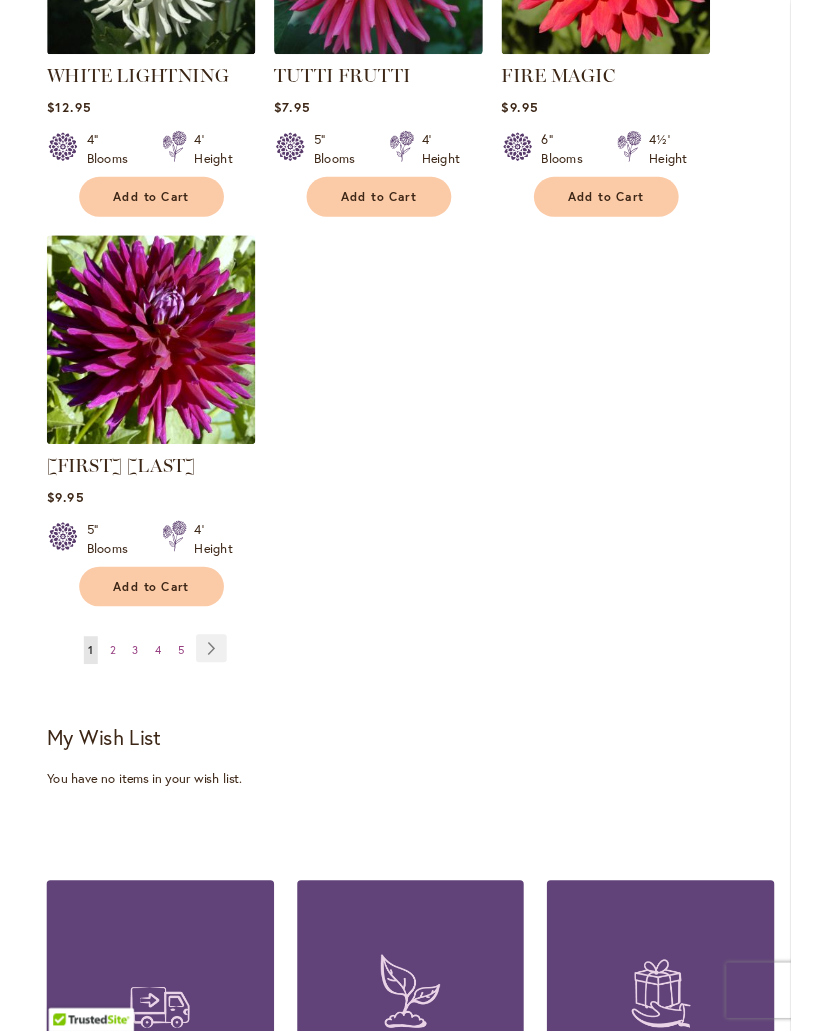 scroll, scrollTop: 2460, scrollLeft: 0, axis: vertical 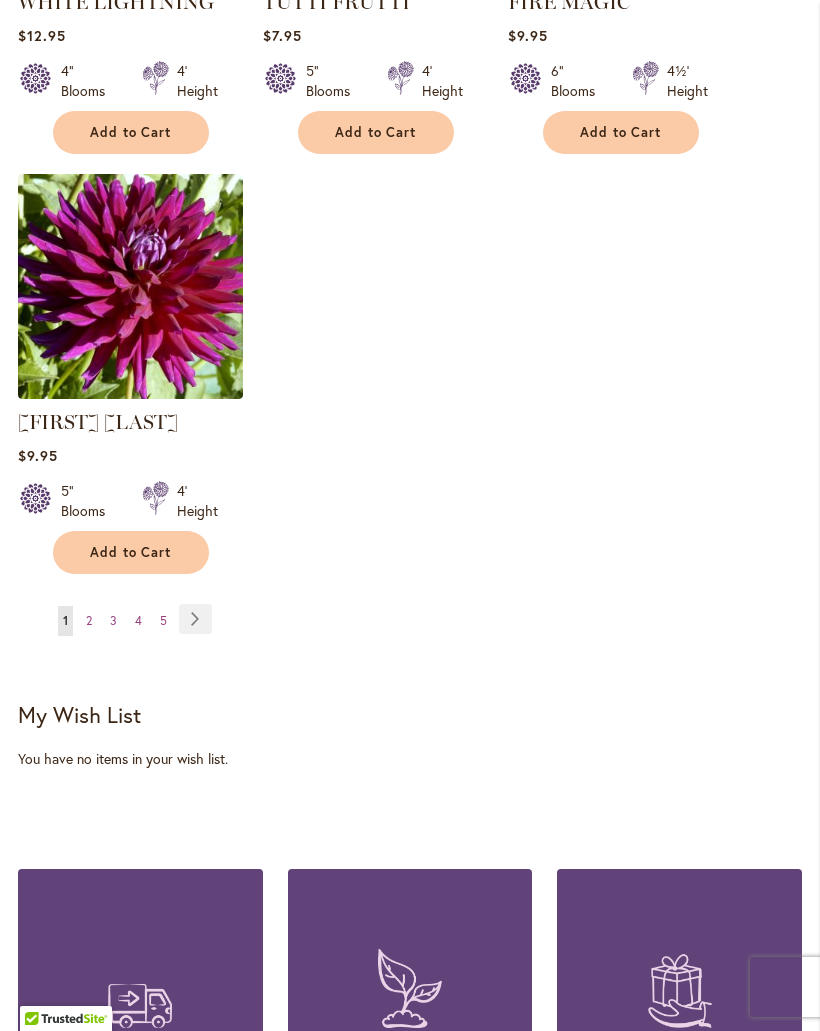 click on "Page
Next" at bounding box center [195, 619] 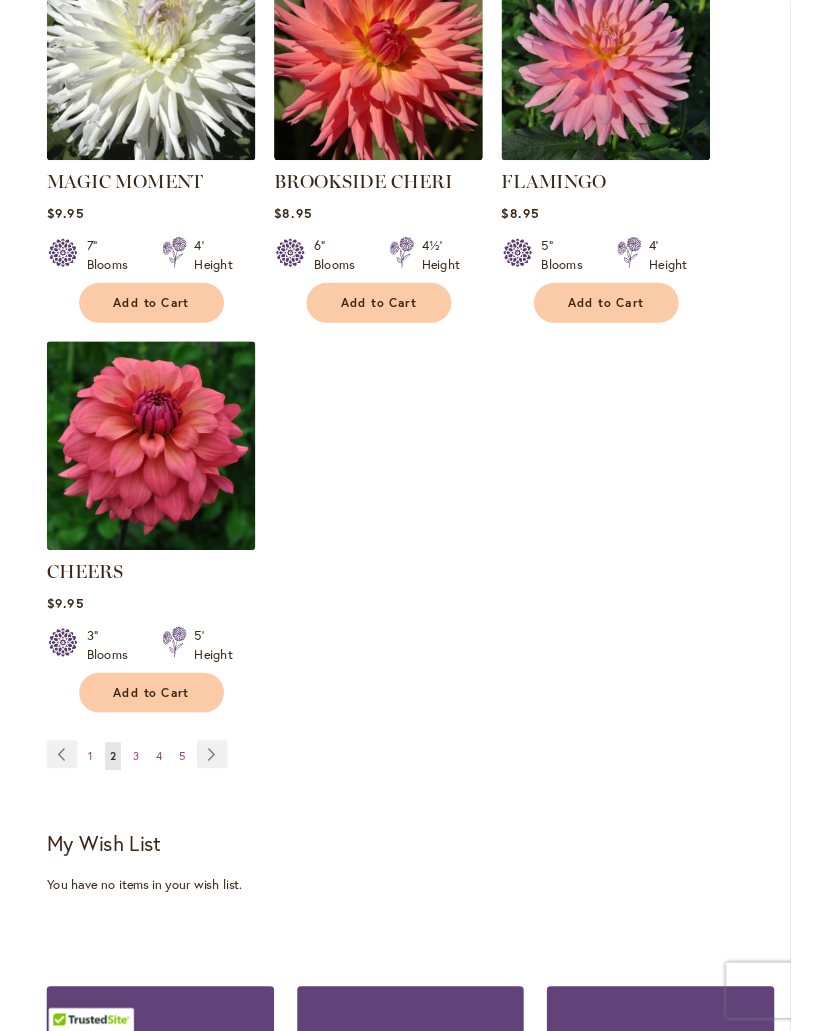 scroll, scrollTop: 2346, scrollLeft: 0, axis: vertical 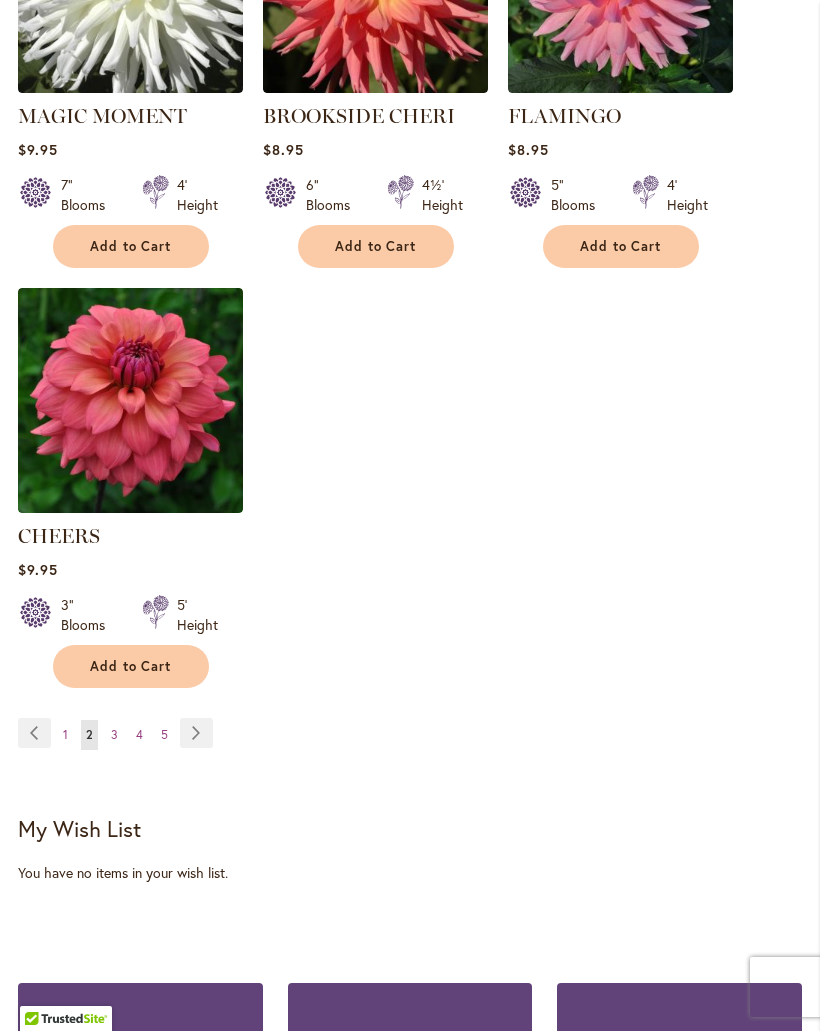 click on "Page
Next" at bounding box center (196, 733) 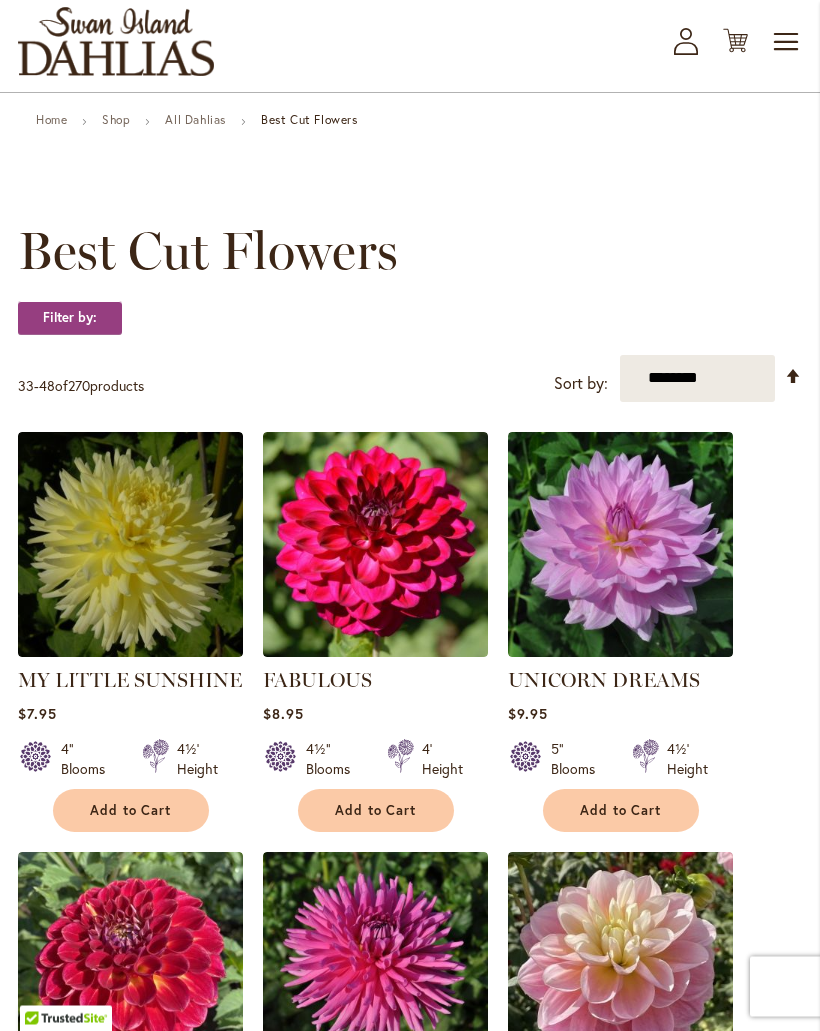 scroll, scrollTop: 0, scrollLeft: 0, axis: both 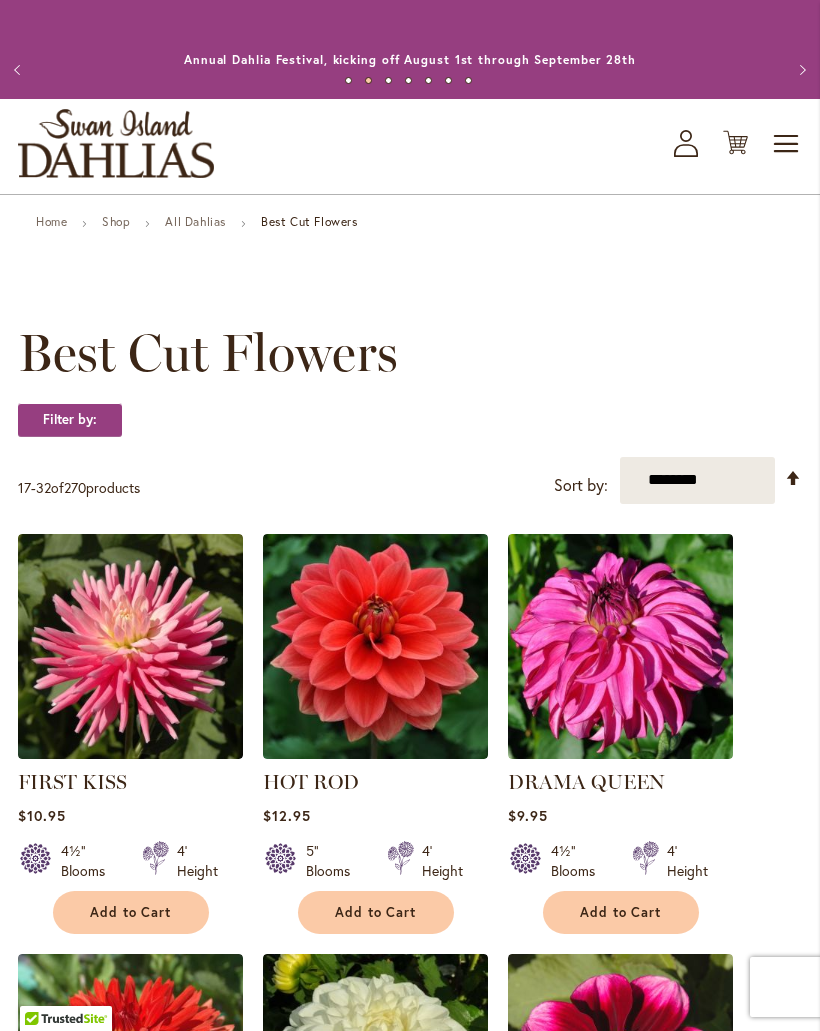 click on "All Dahlias" at bounding box center [195, 221] 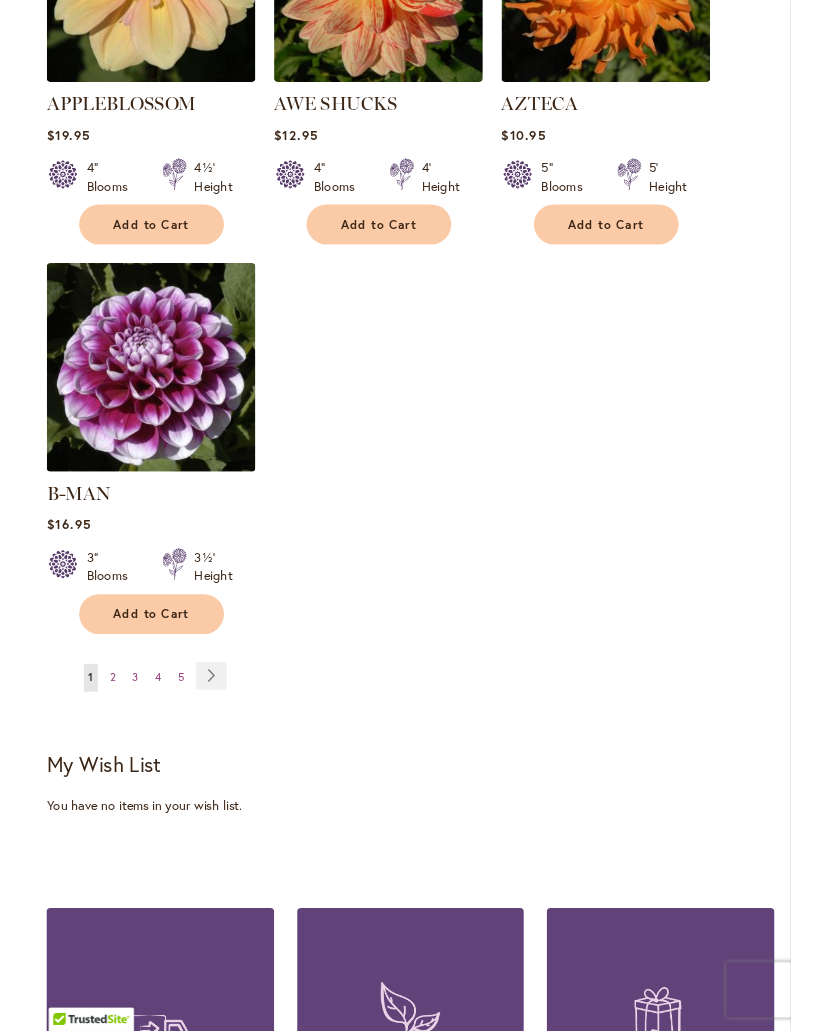 scroll, scrollTop: 2714, scrollLeft: 0, axis: vertical 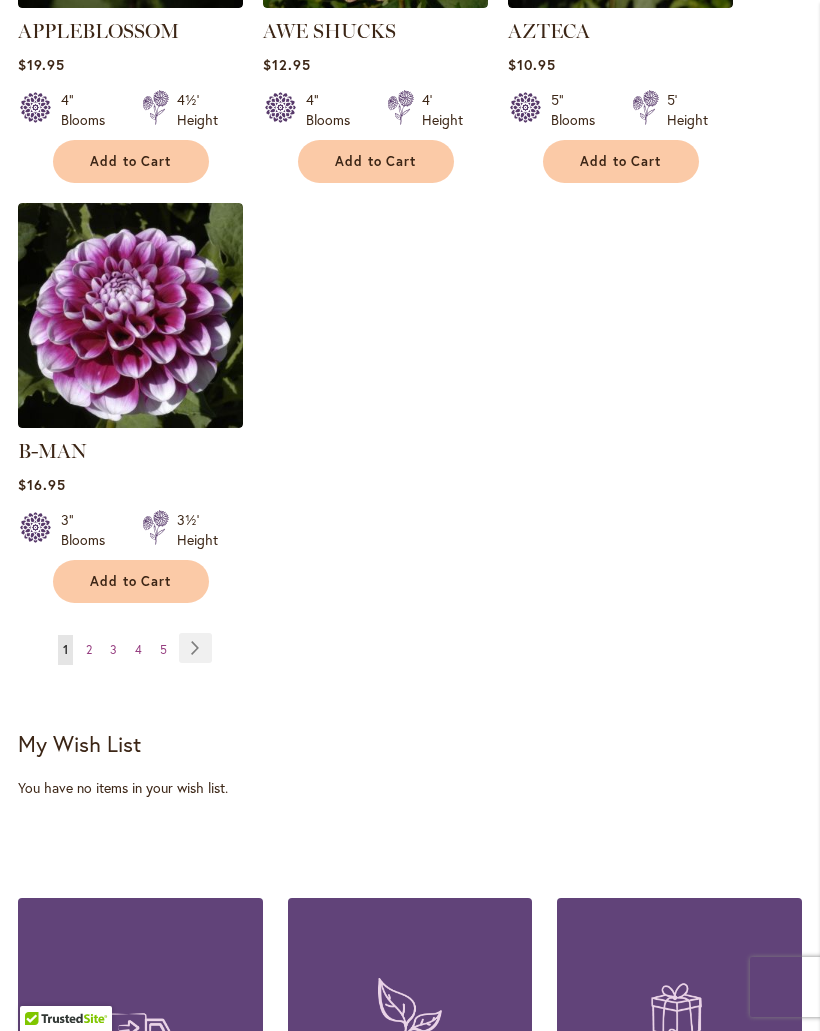 click on "Page
2" at bounding box center [89, 650] 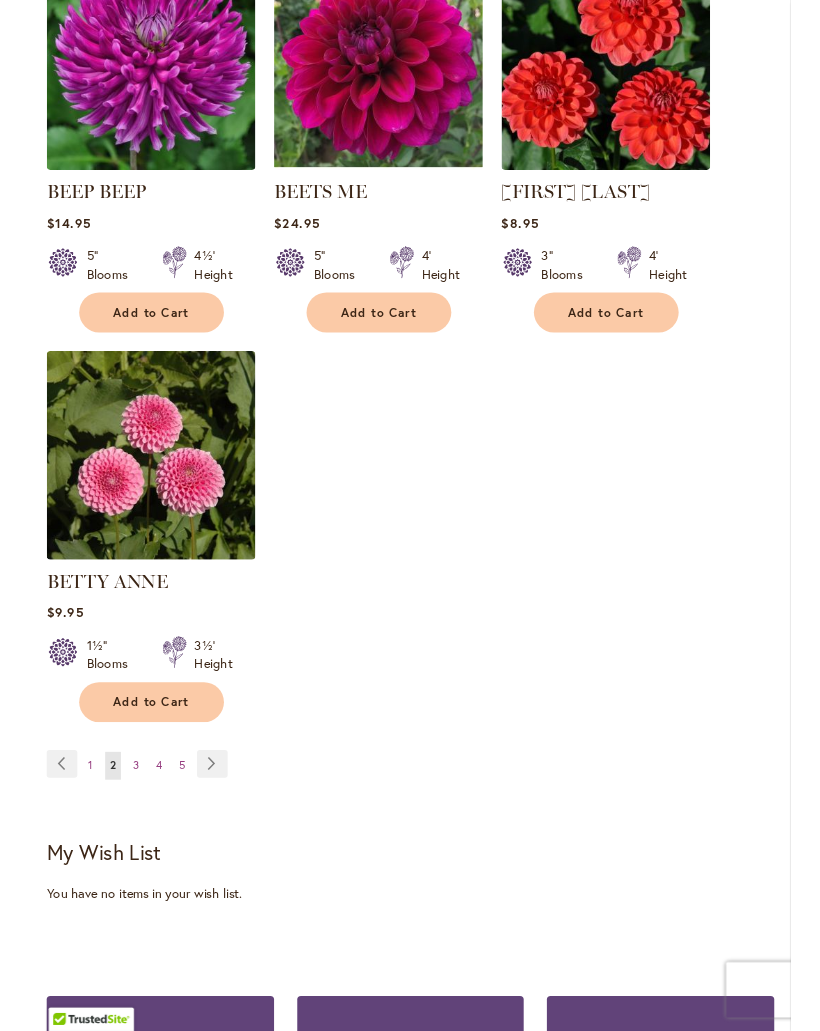 scroll, scrollTop: 2619, scrollLeft: 0, axis: vertical 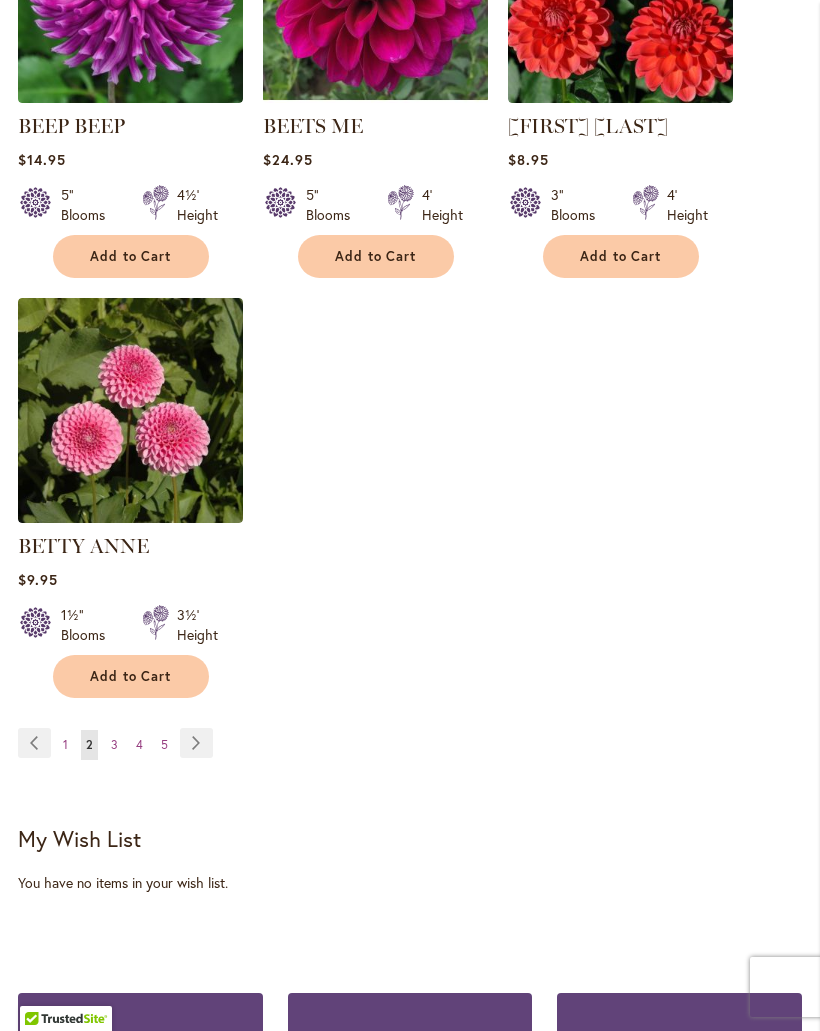 click on "Page
3" at bounding box center [114, 745] 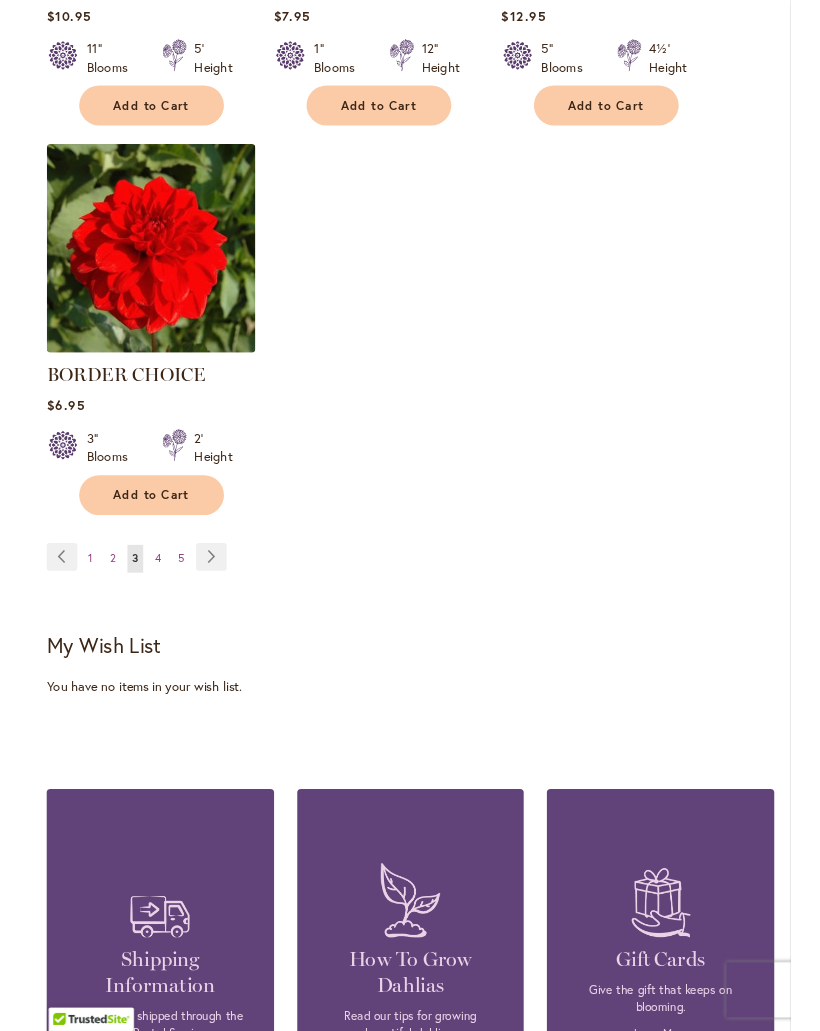 scroll, scrollTop: 2842, scrollLeft: 0, axis: vertical 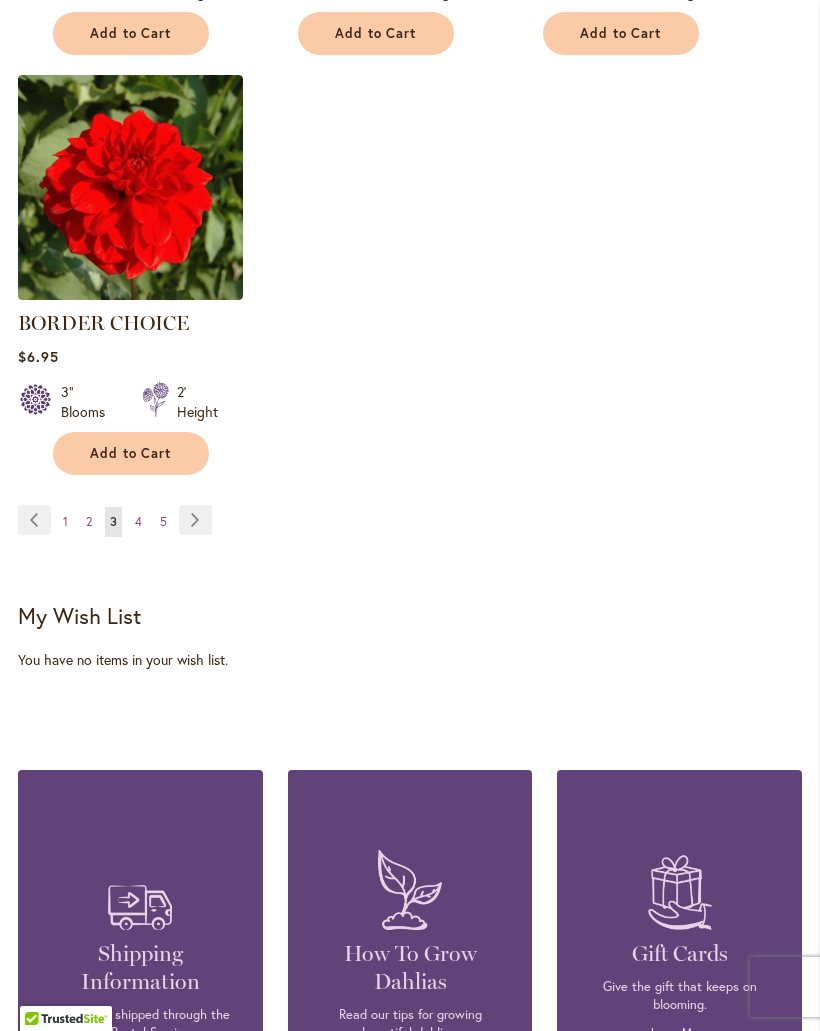 click on "Page
4" at bounding box center (138, 522) 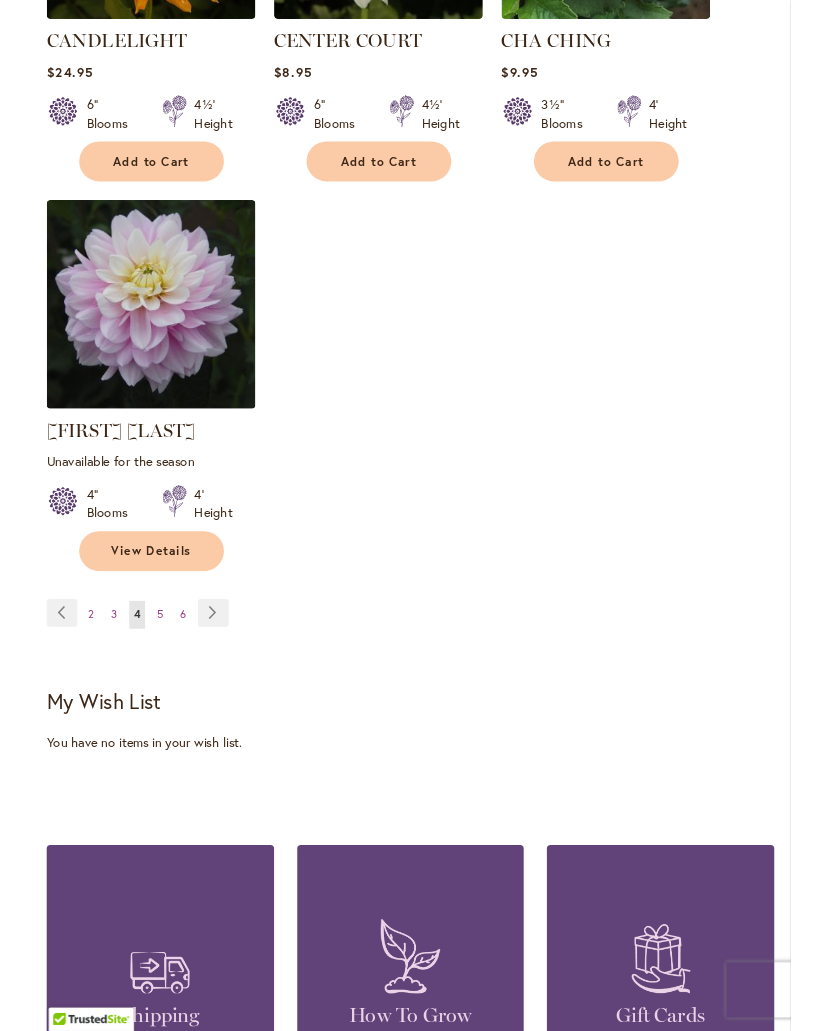 scroll, scrollTop: 2810, scrollLeft: 0, axis: vertical 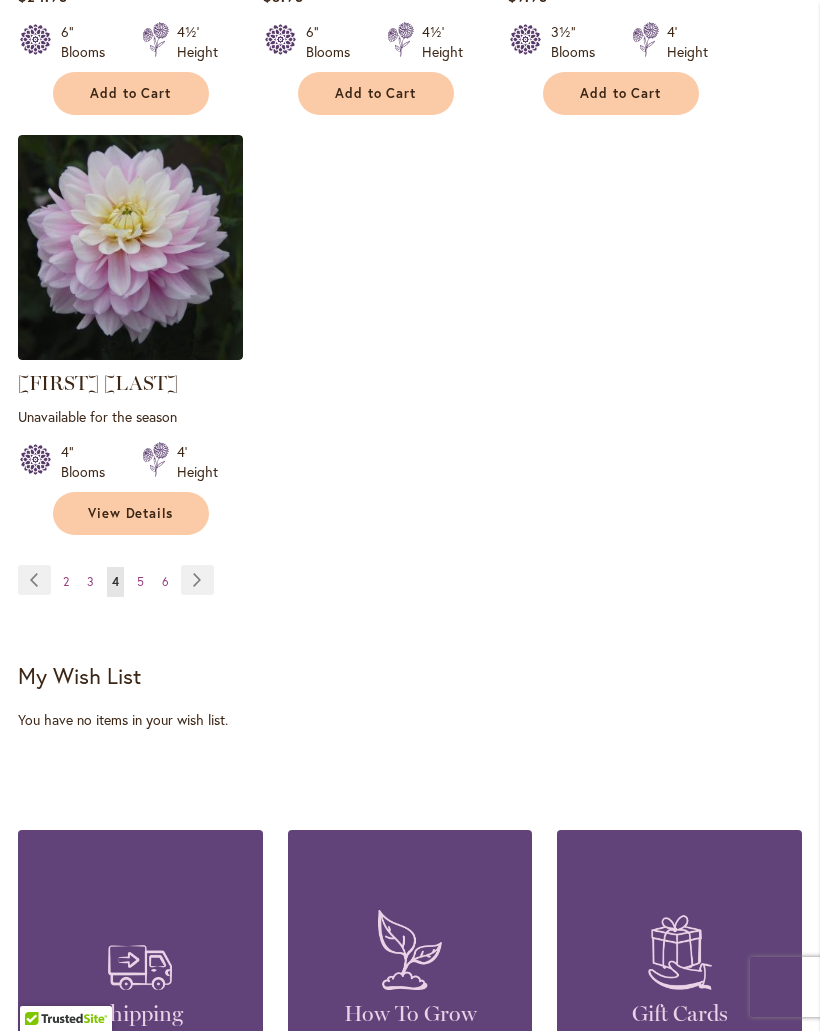 click on "Page
5" at bounding box center (140, 582) 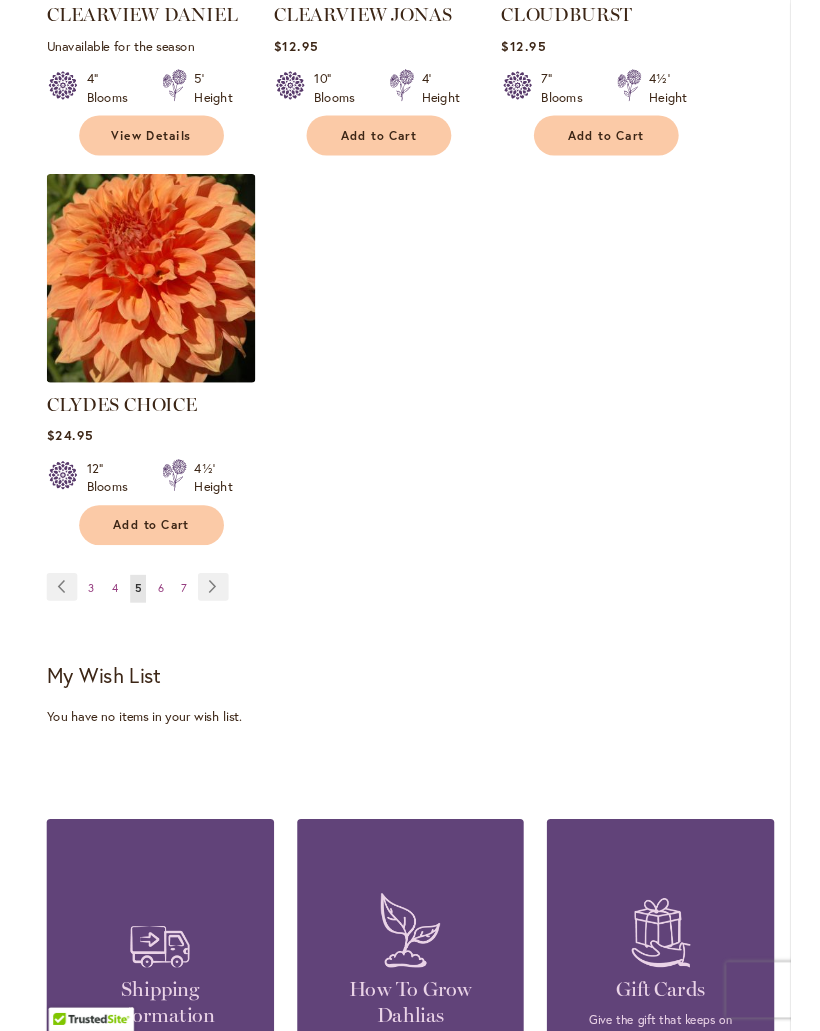 scroll, scrollTop: 2810, scrollLeft: 0, axis: vertical 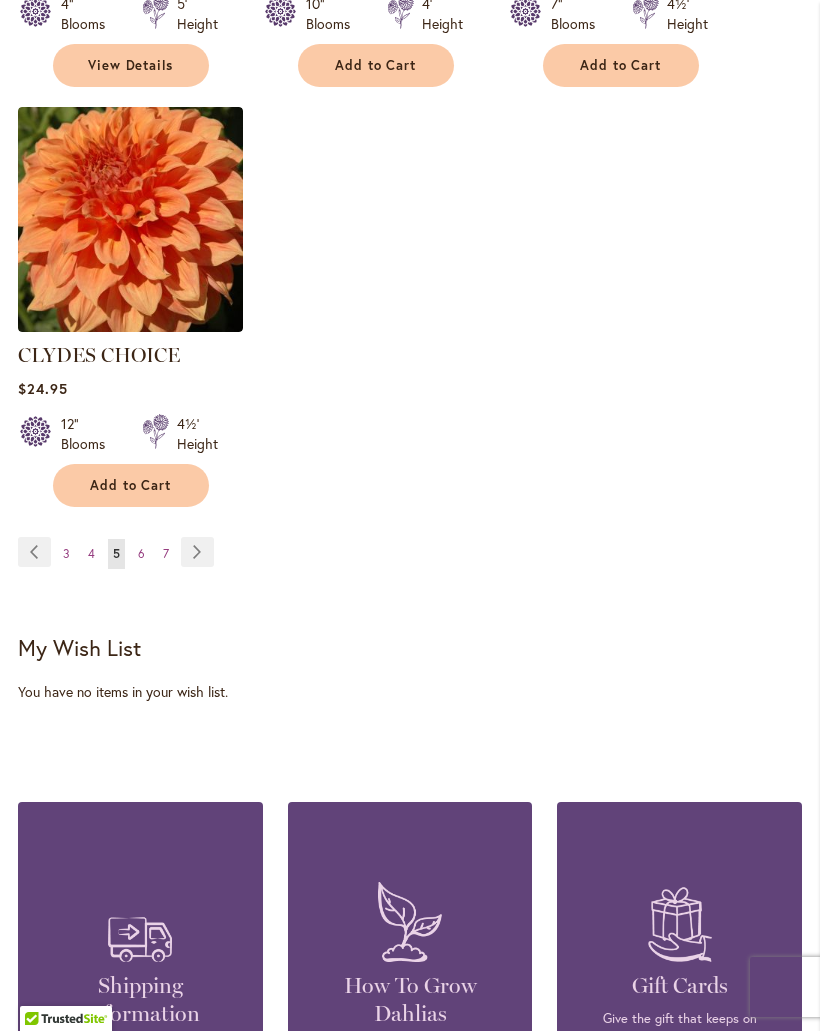 click on "Page
6" at bounding box center (141, 554) 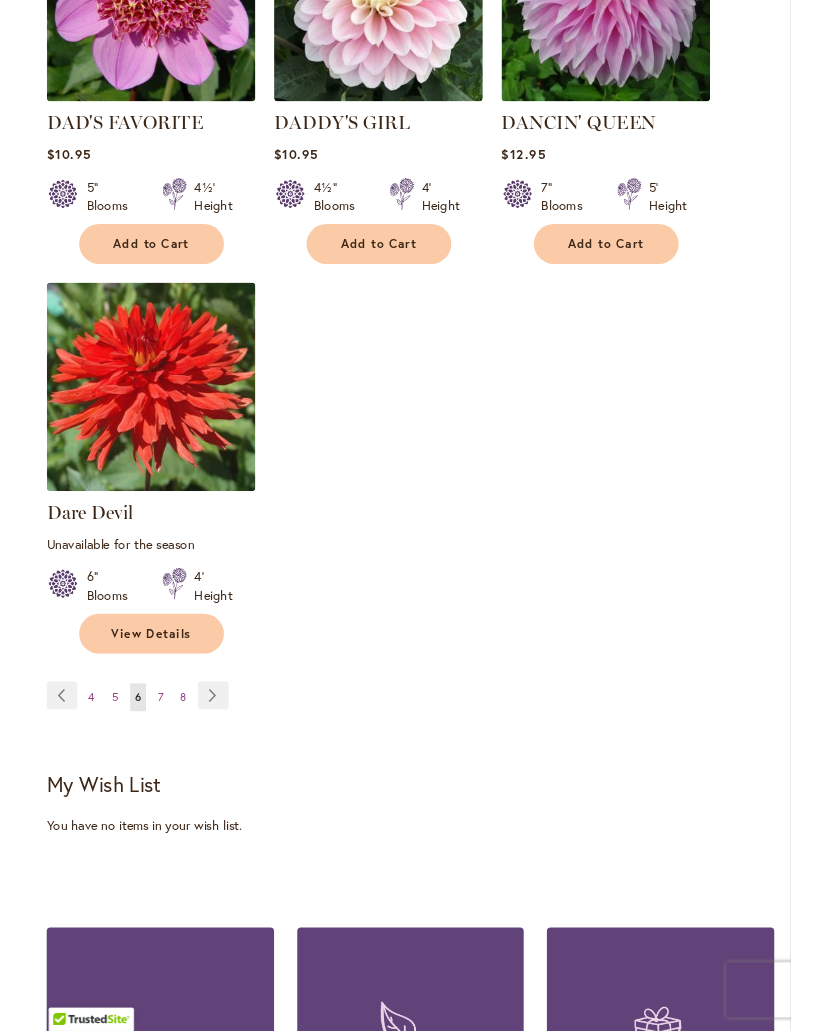 scroll, scrollTop: 2741, scrollLeft: 0, axis: vertical 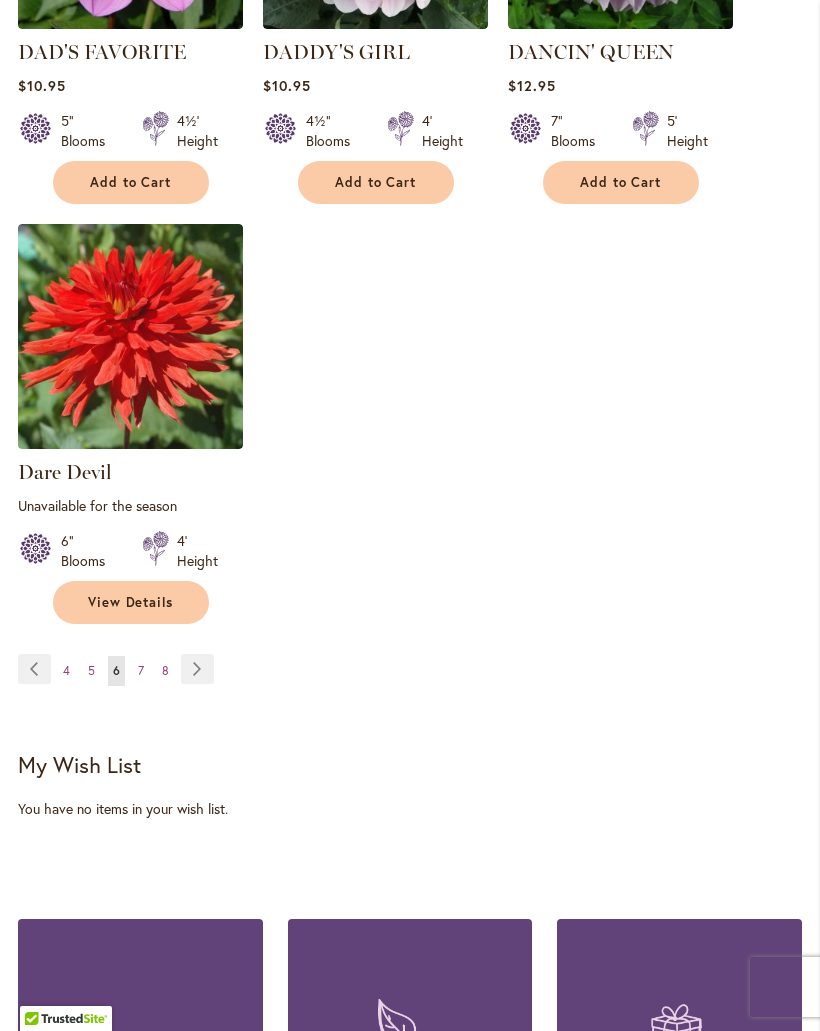 click on "Page
7" at bounding box center (141, 671) 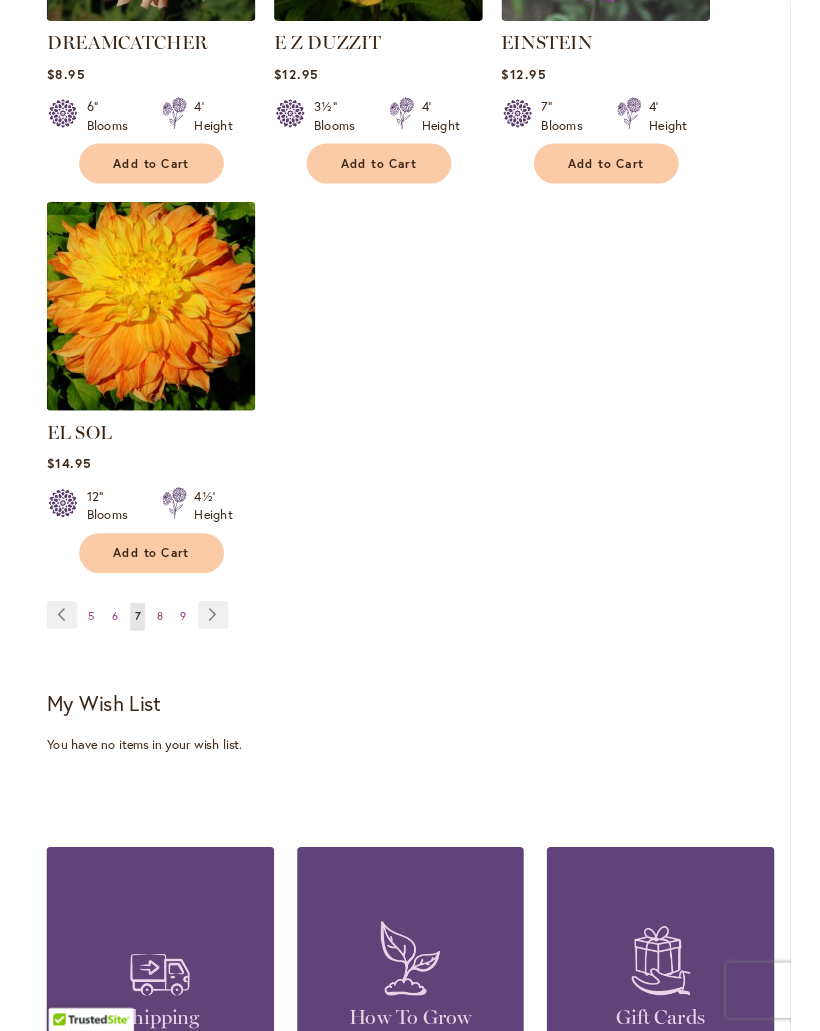 scroll, scrollTop: 2779, scrollLeft: 0, axis: vertical 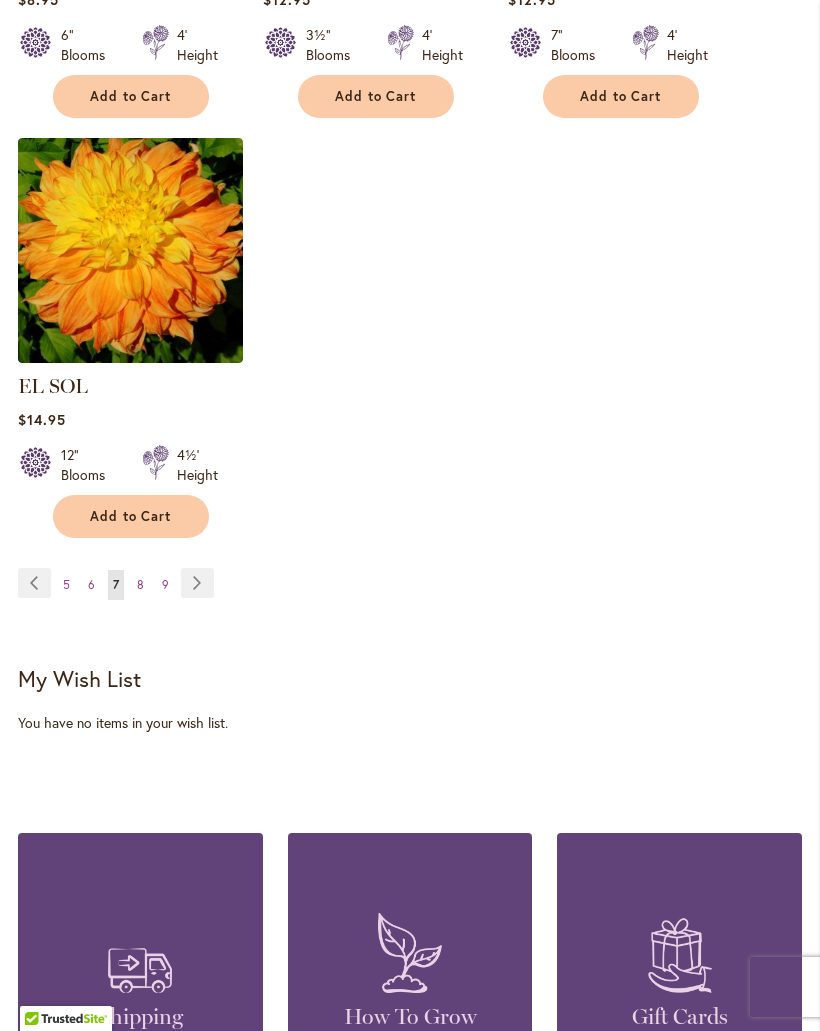 click on "8" at bounding box center [140, 584] 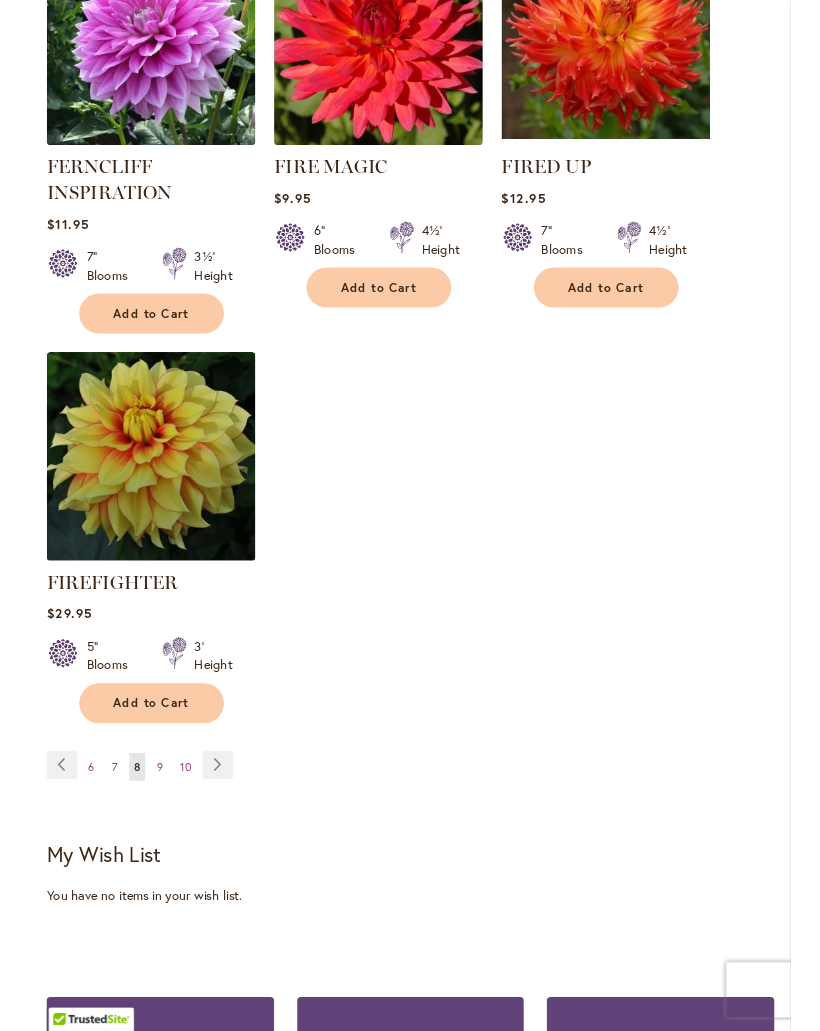 scroll, scrollTop: 2714, scrollLeft: 0, axis: vertical 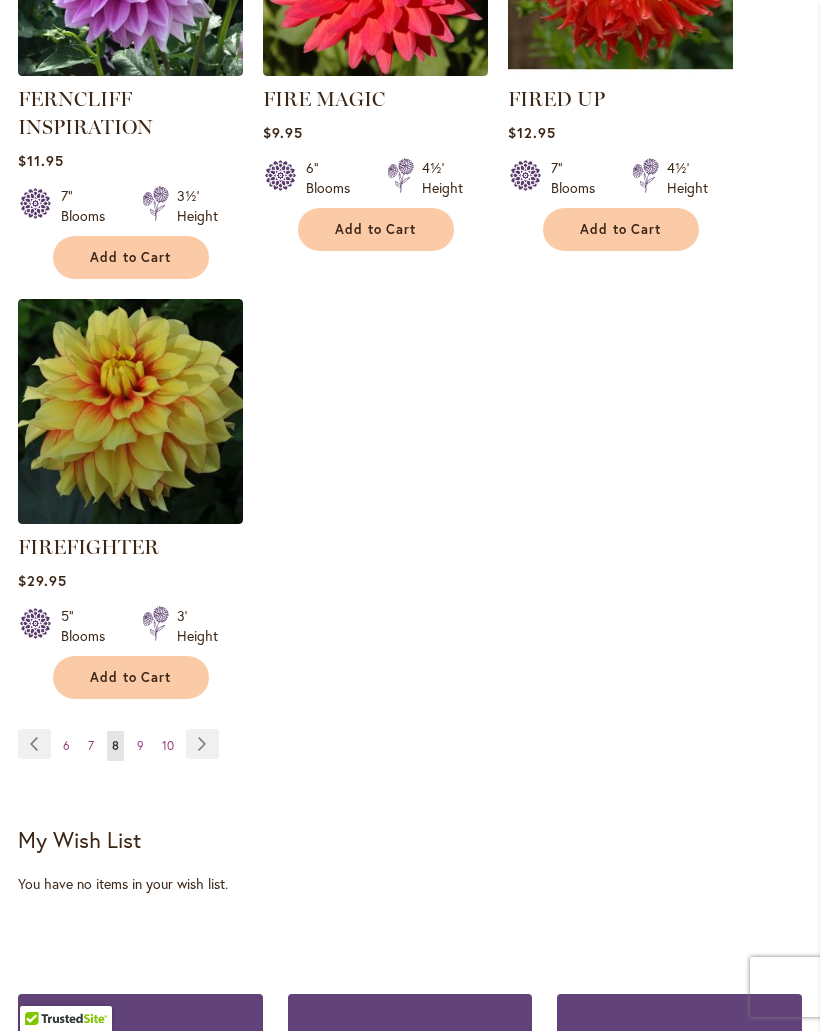 click on "Page
9" at bounding box center (140, 746) 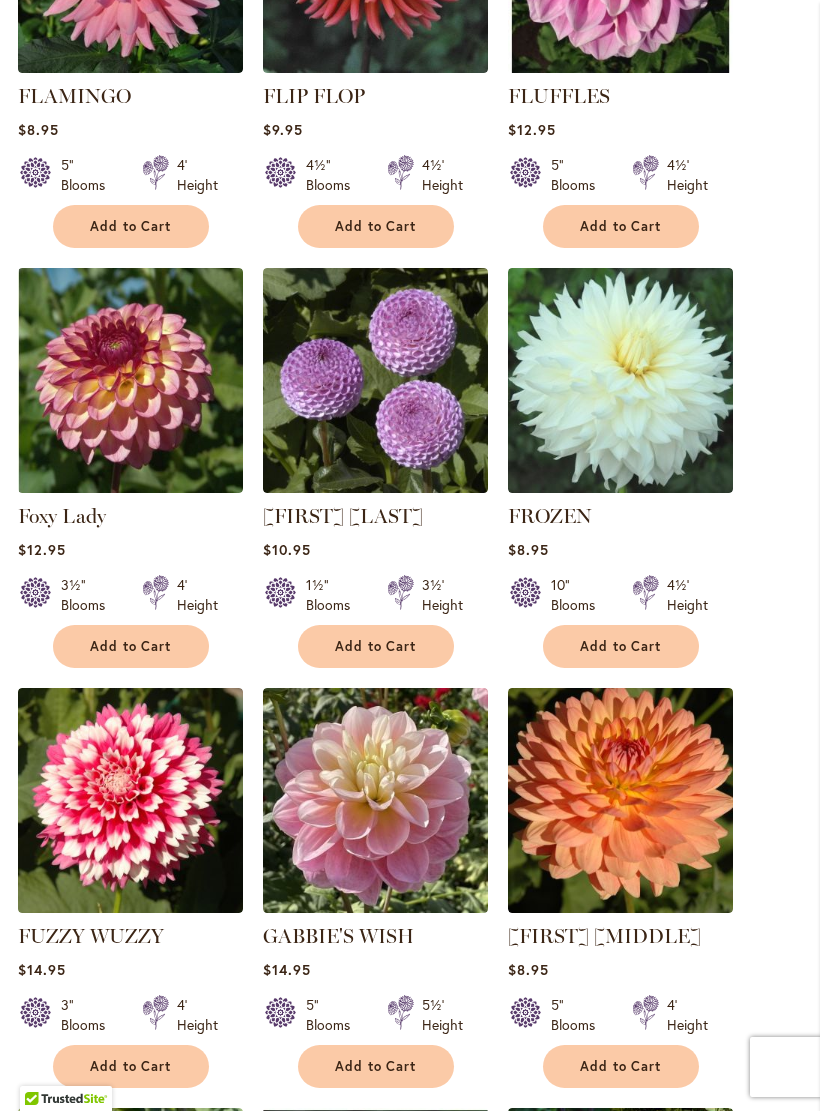 scroll, scrollTop: 1395, scrollLeft: 0, axis: vertical 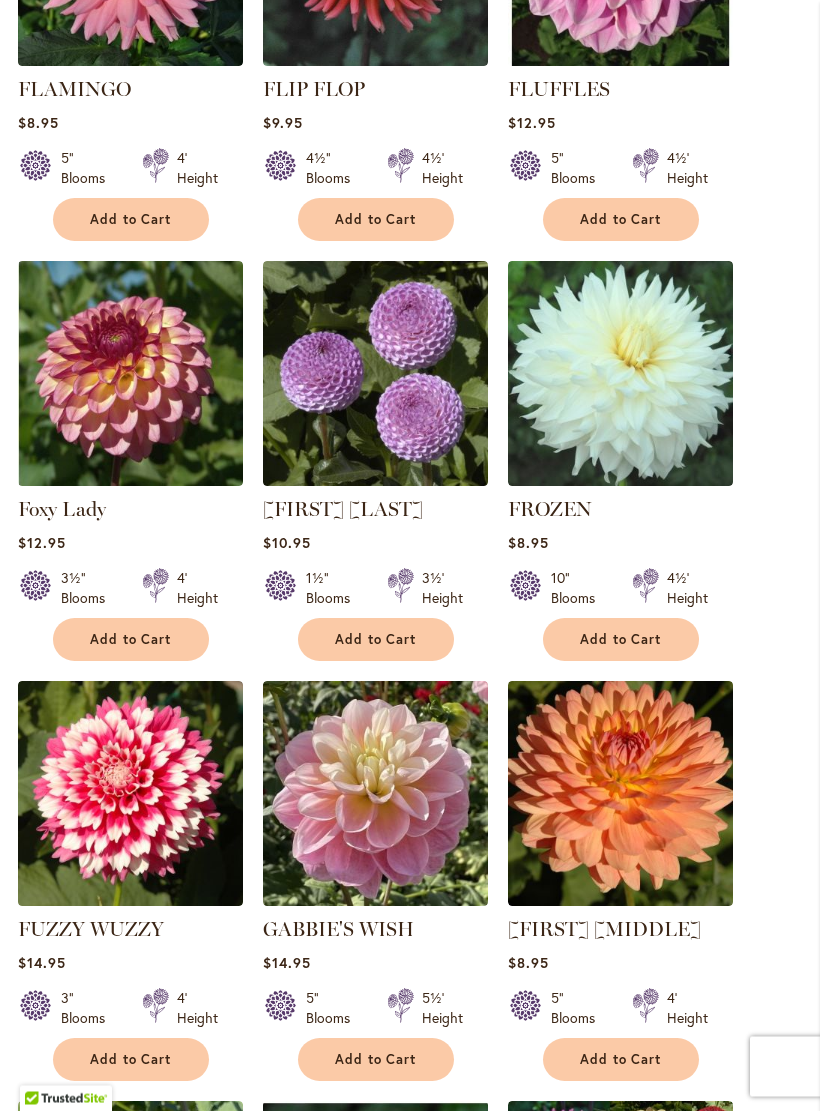 click at bounding box center (130, 374) 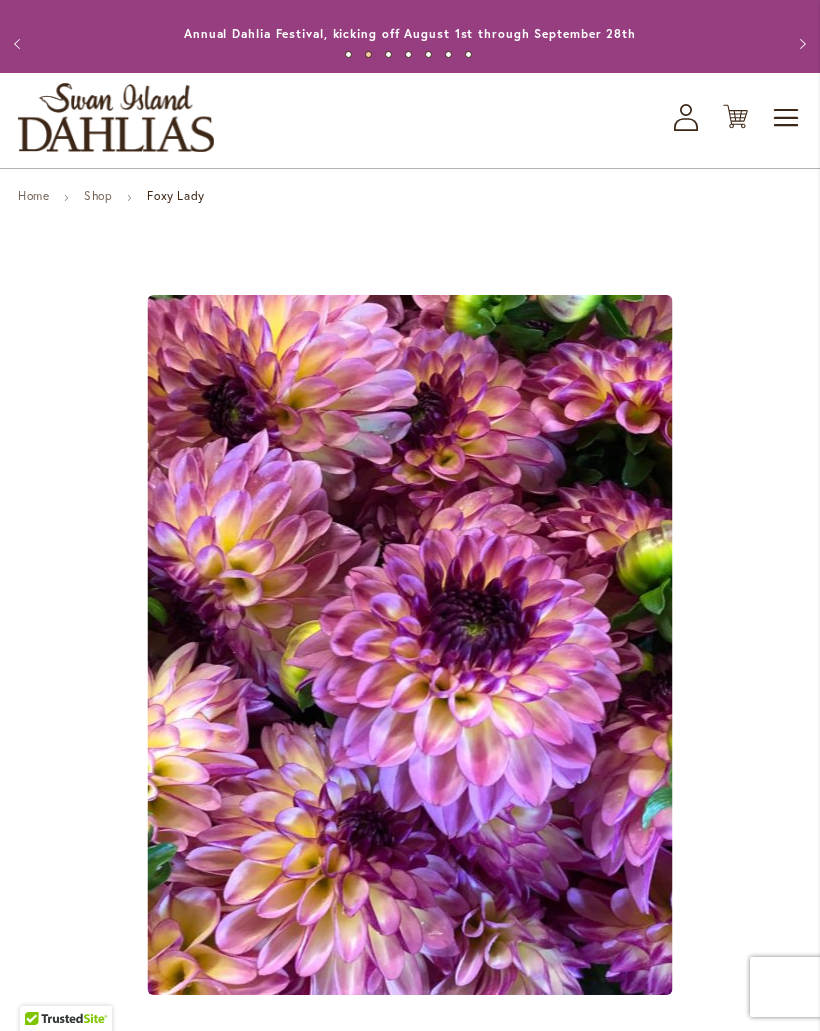 scroll, scrollTop: 0, scrollLeft: 0, axis: both 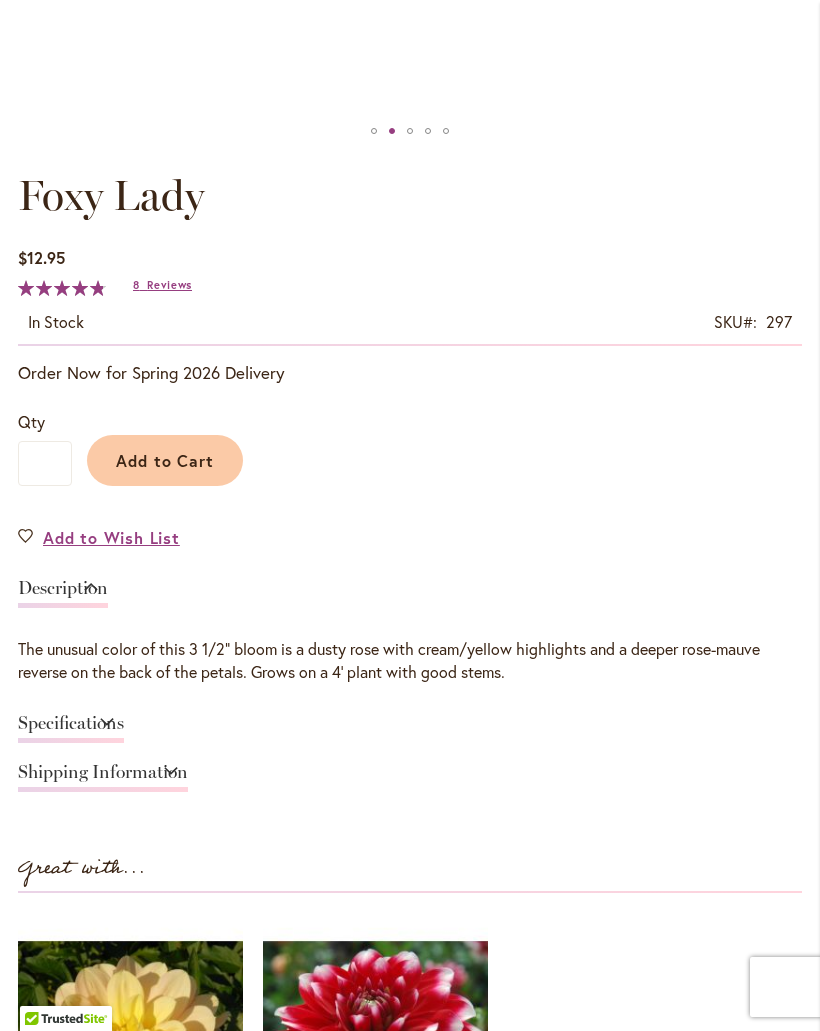 click on "Reviews" at bounding box center [169, 285] 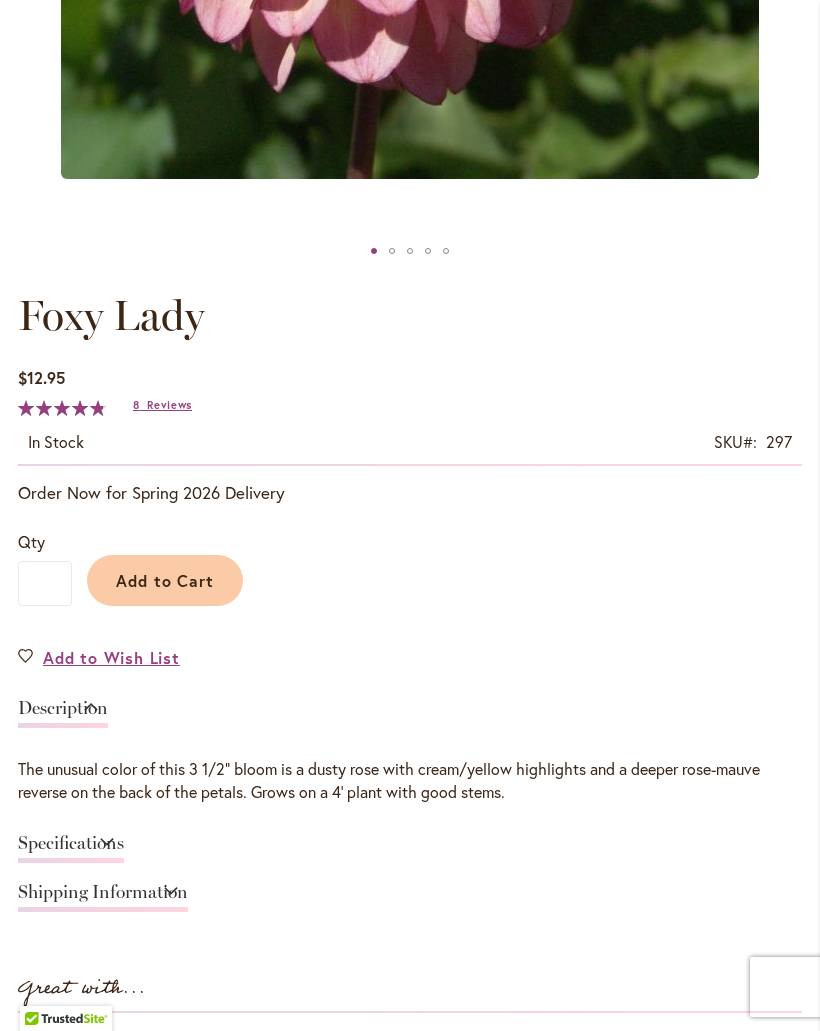 scroll, scrollTop: 826, scrollLeft: 0, axis: vertical 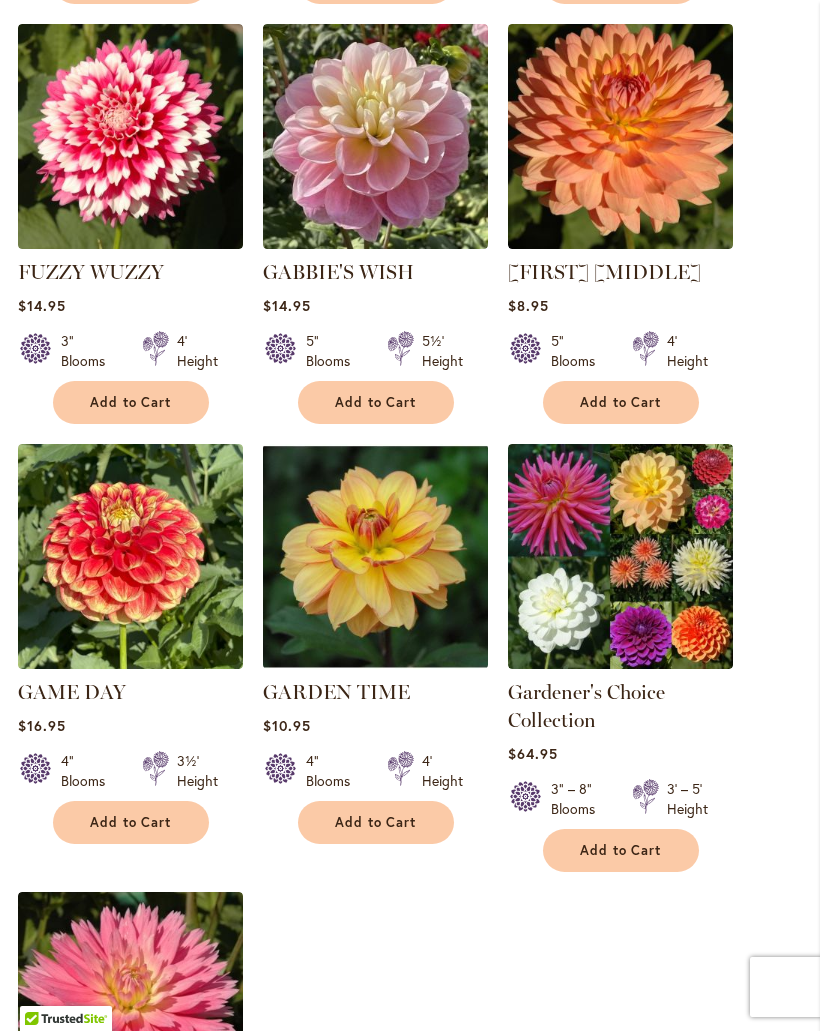 click at bounding box center (620, 136) 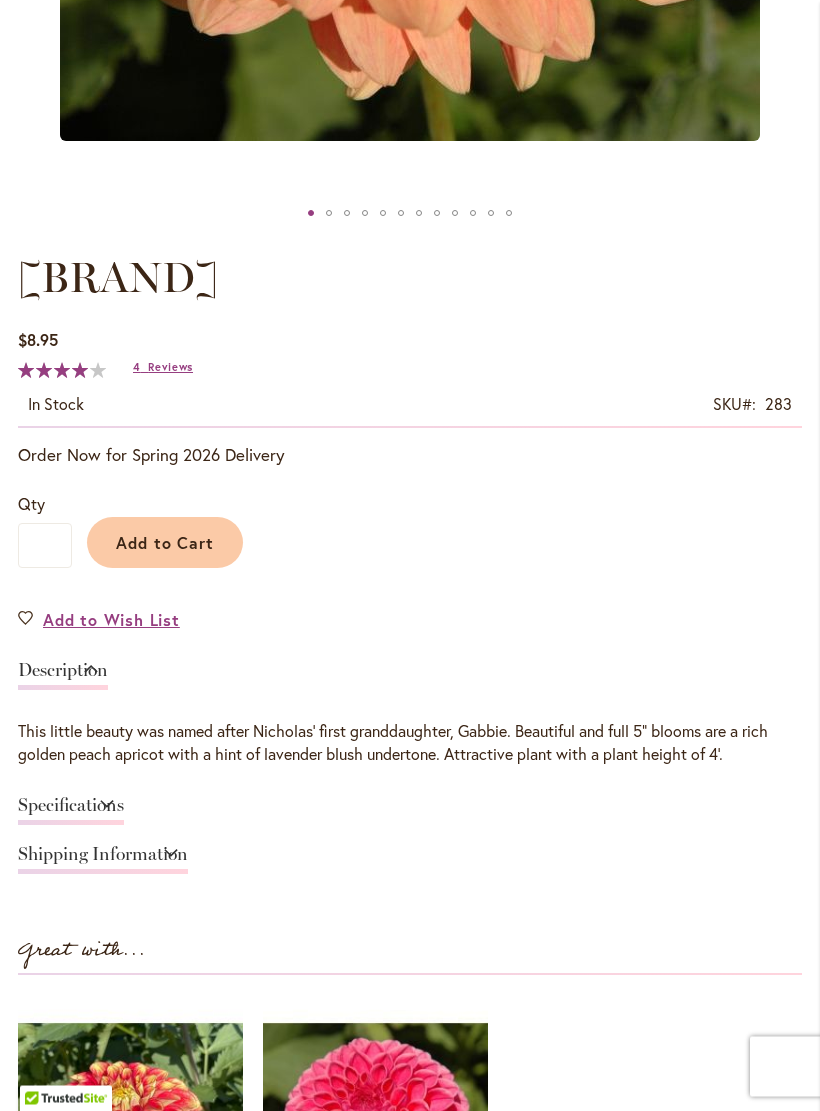 scroll, scrollTop: 884, scrollLeft: 0, axis: vertical 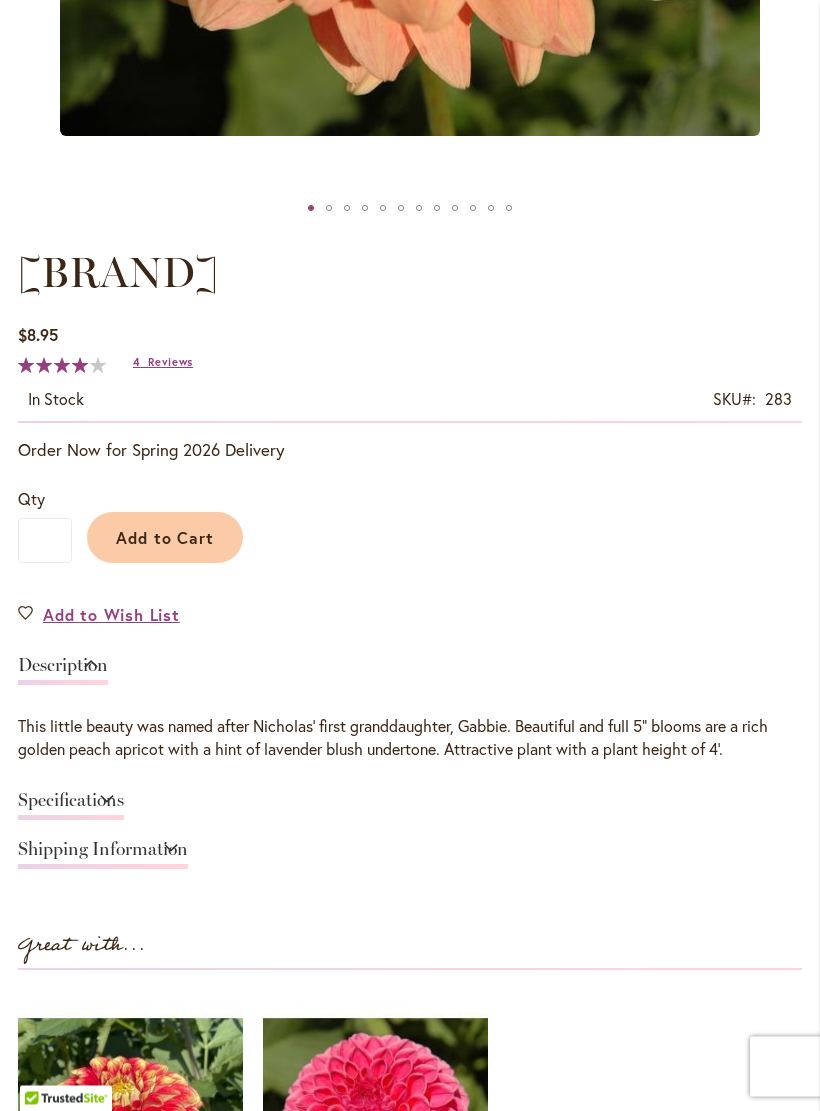 click on "Reviews" at bounding box center (170, 363) 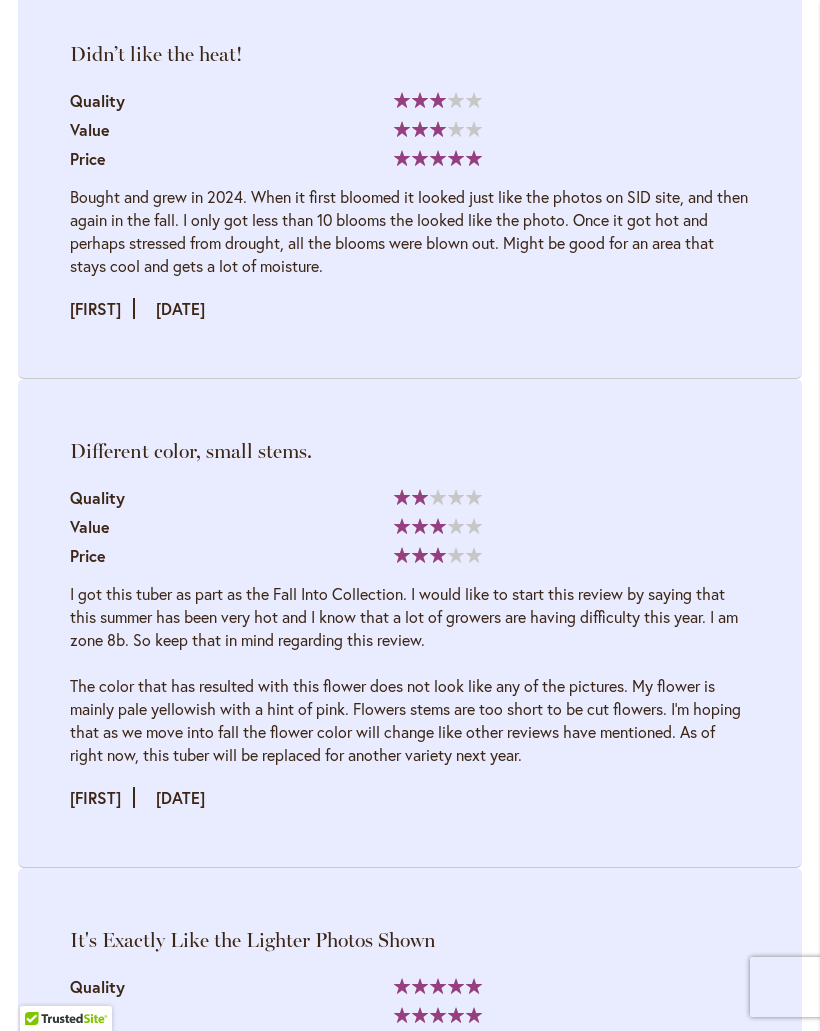 scroll, scrollTop: 2865, scrollLeft: 0, axis: vertical 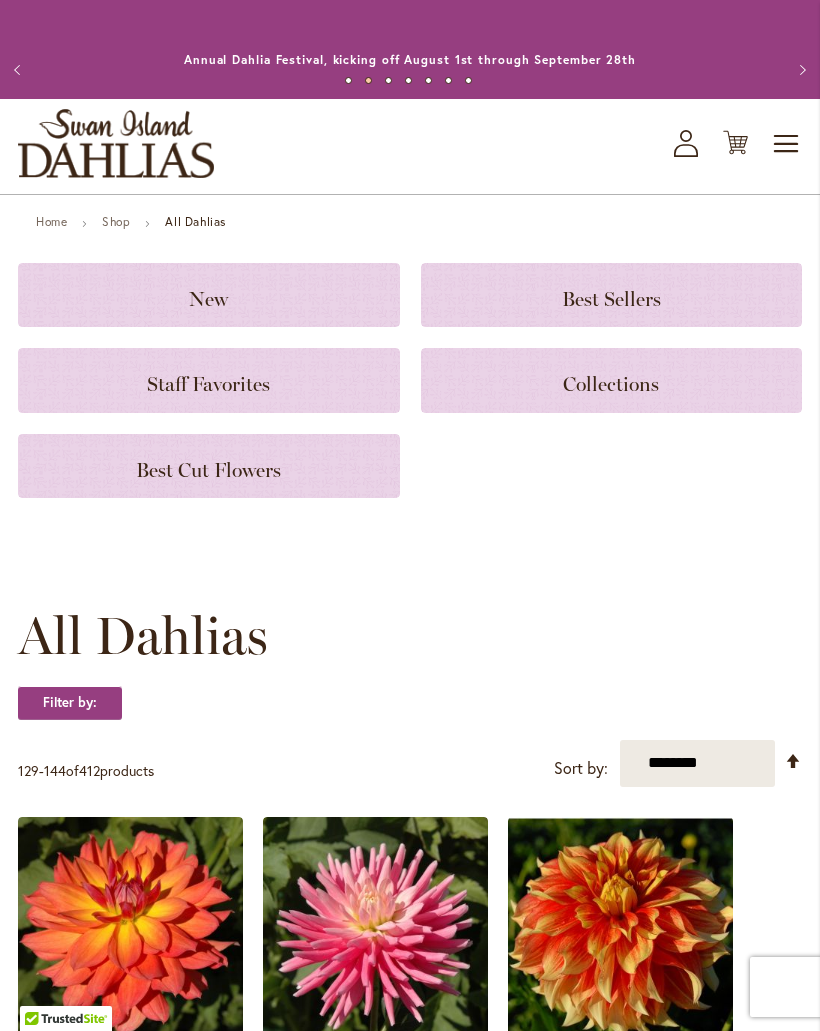 click on "Toggle Nav" at bounding box center [787, 144] 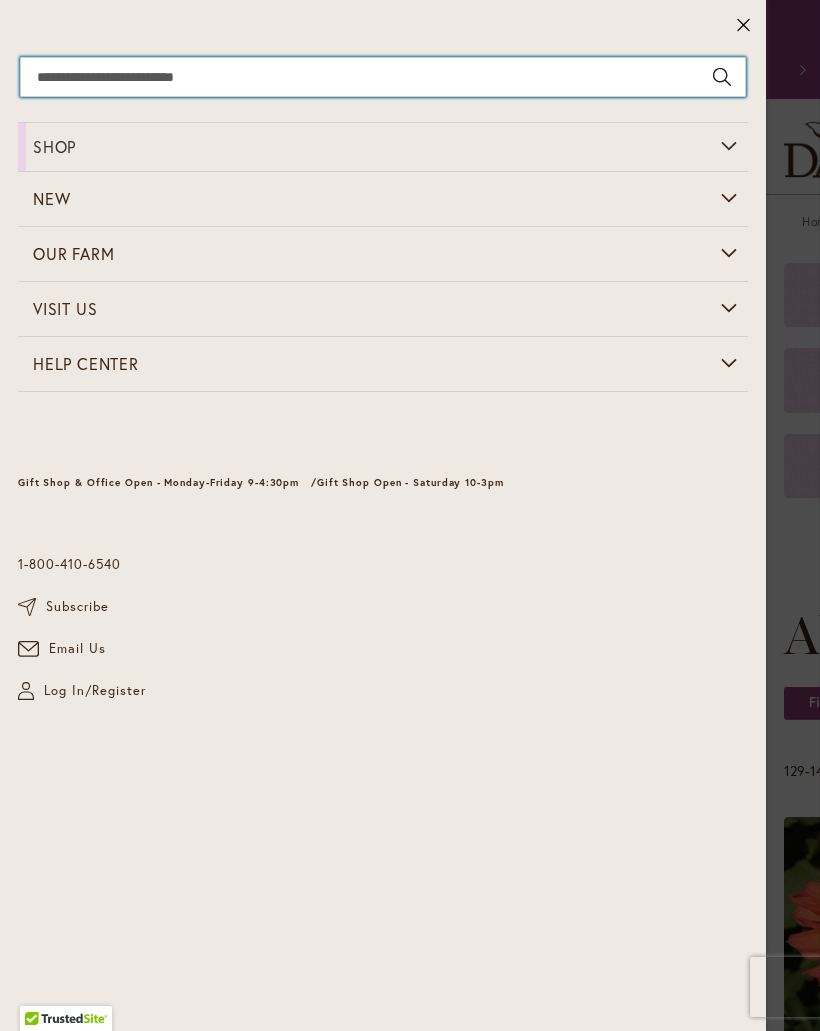 click on "Search" at bounding box center (383, 77) 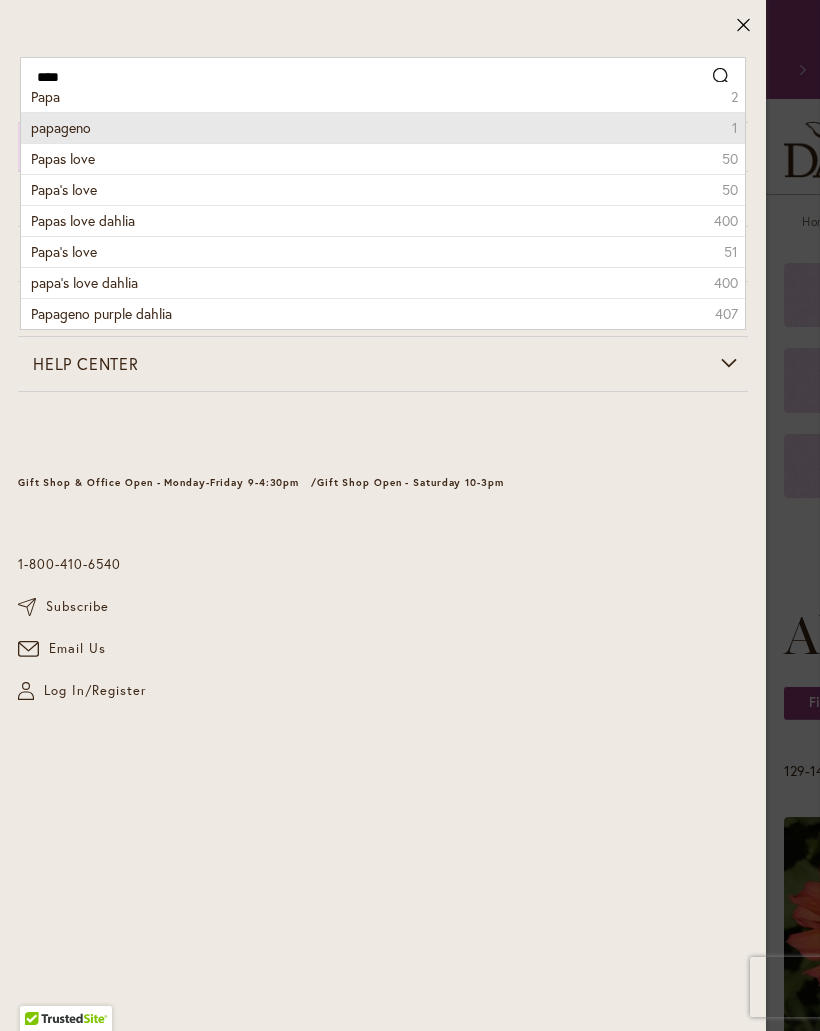 click on "papageno 1" at bounding box center (383, 127) 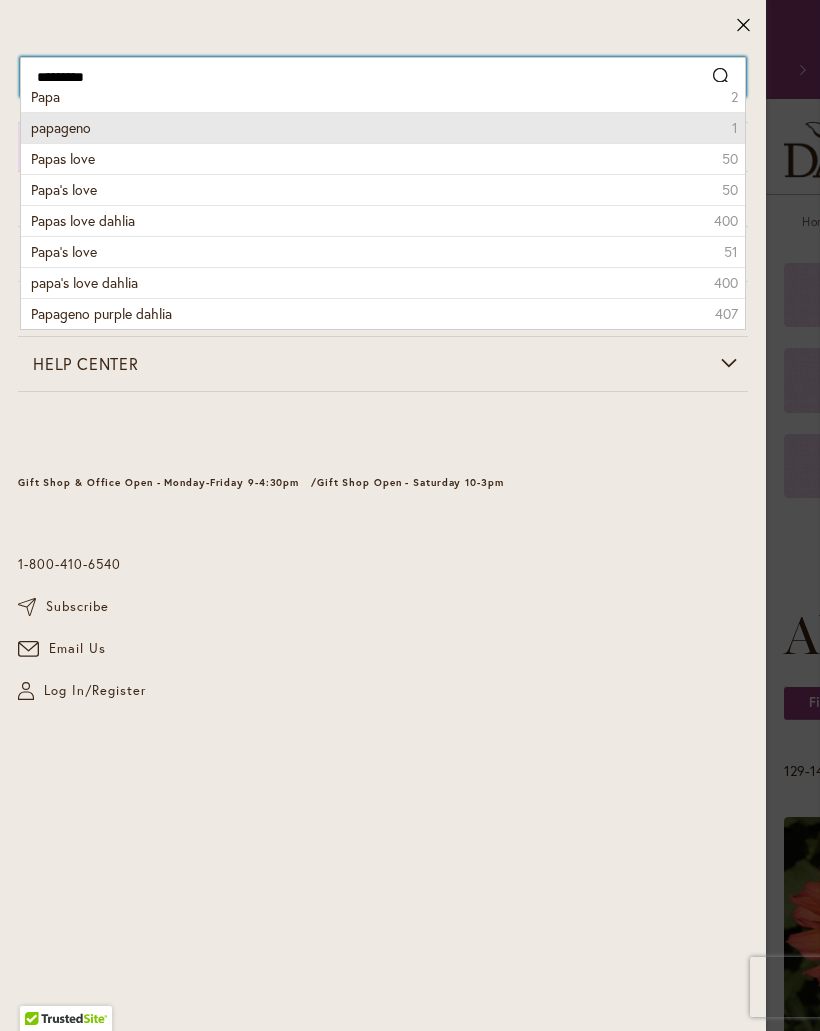 type on "********" 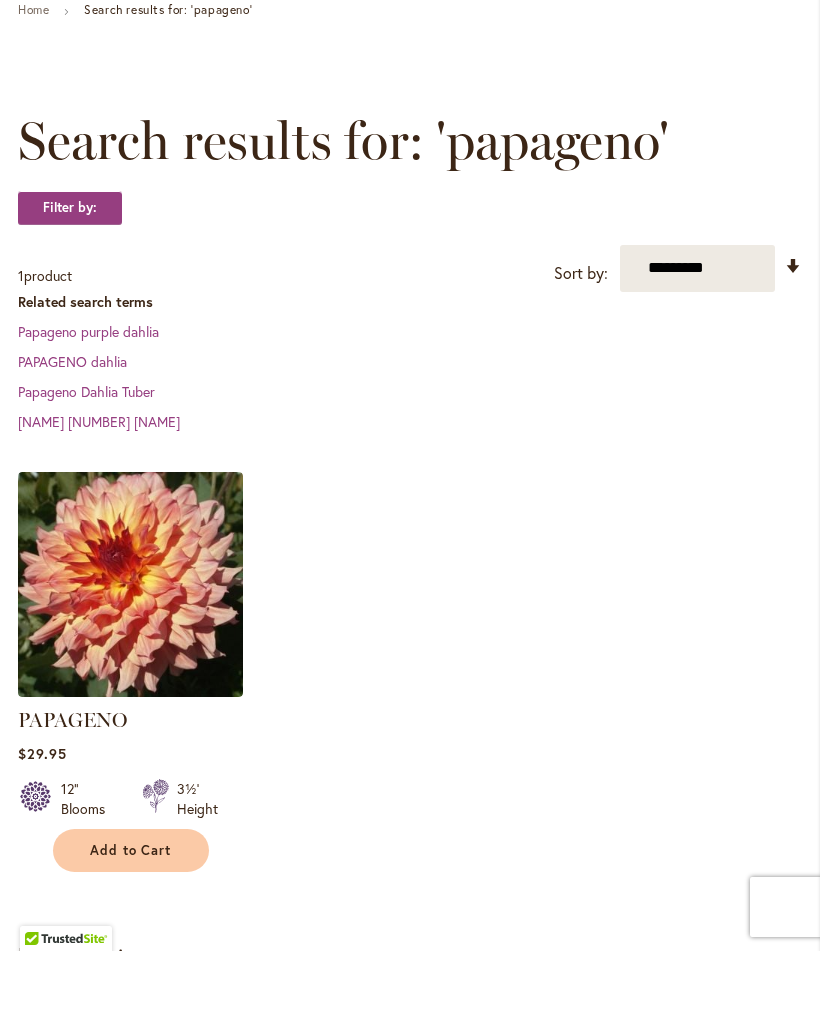 scroll, scrollTop: 212, scrollLeft: 0, axis: vertical 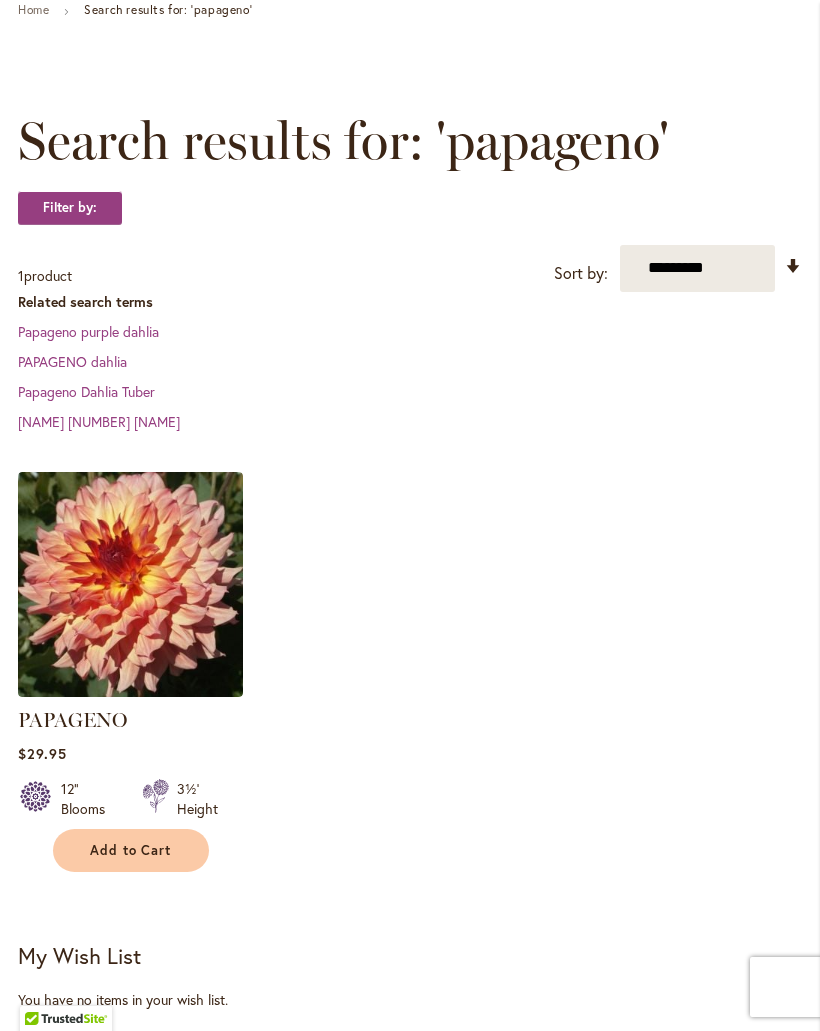 click at bounding box center (130, 584) 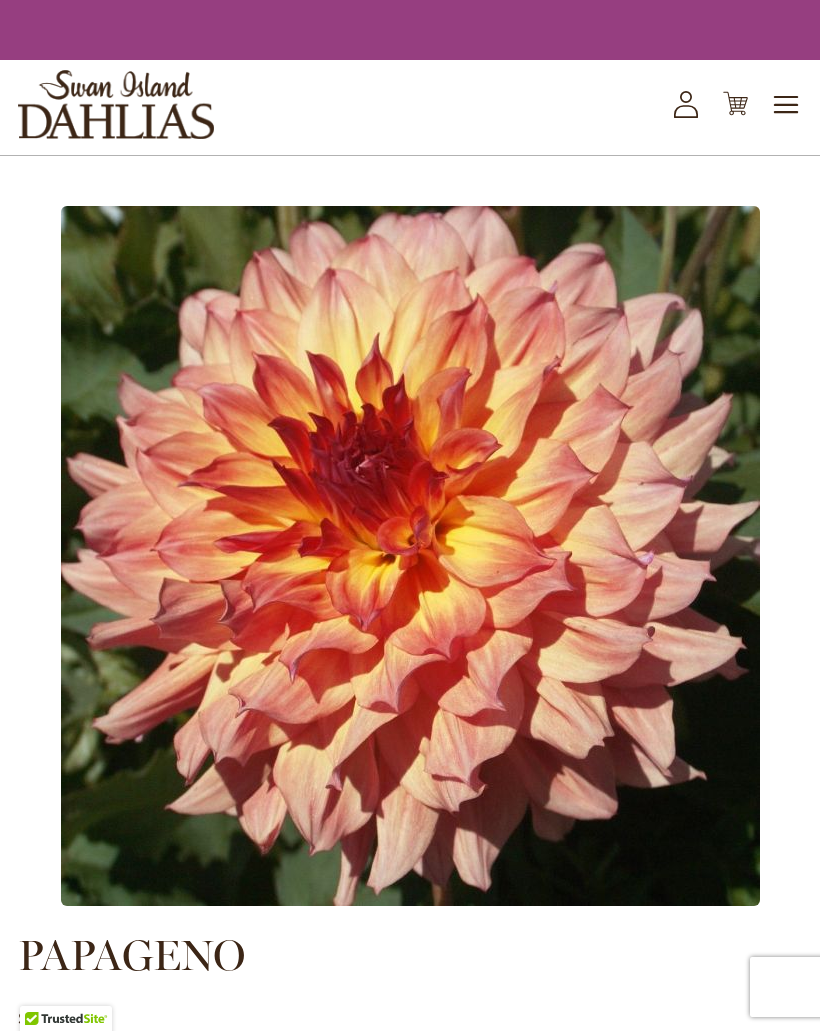 scroll, scrollTop: 0, scrollLeft: 0, axis: both 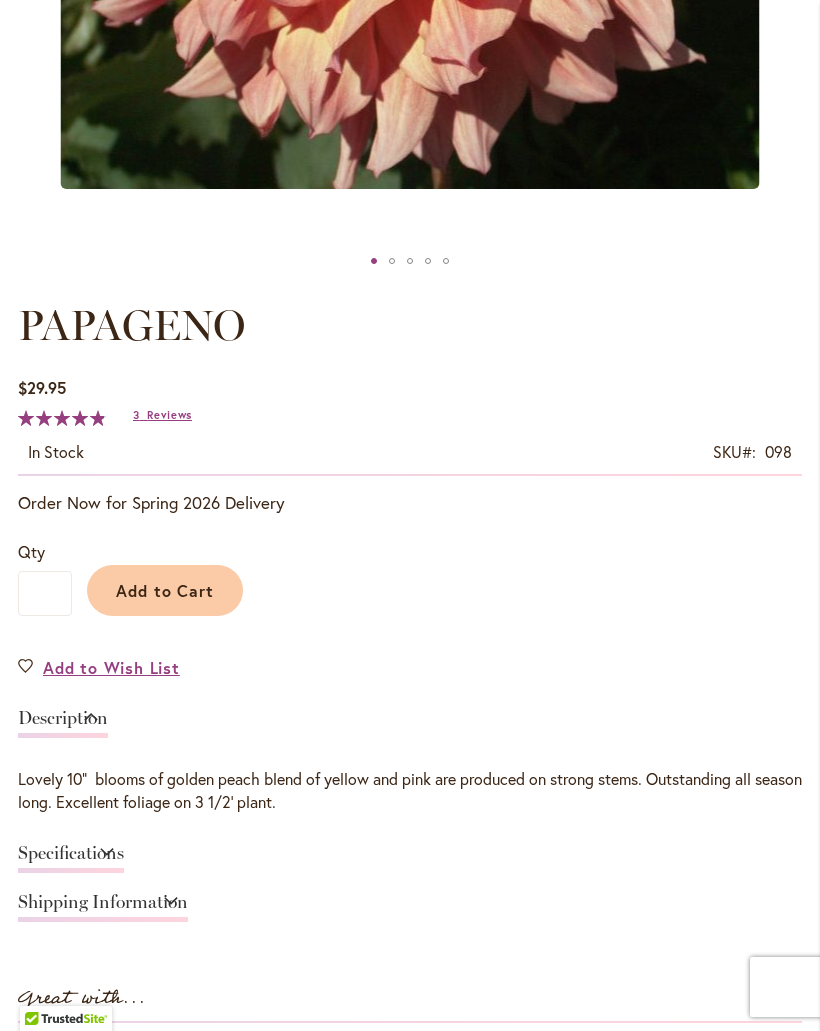 click on "Reviews" at bounding box center [169, 415] 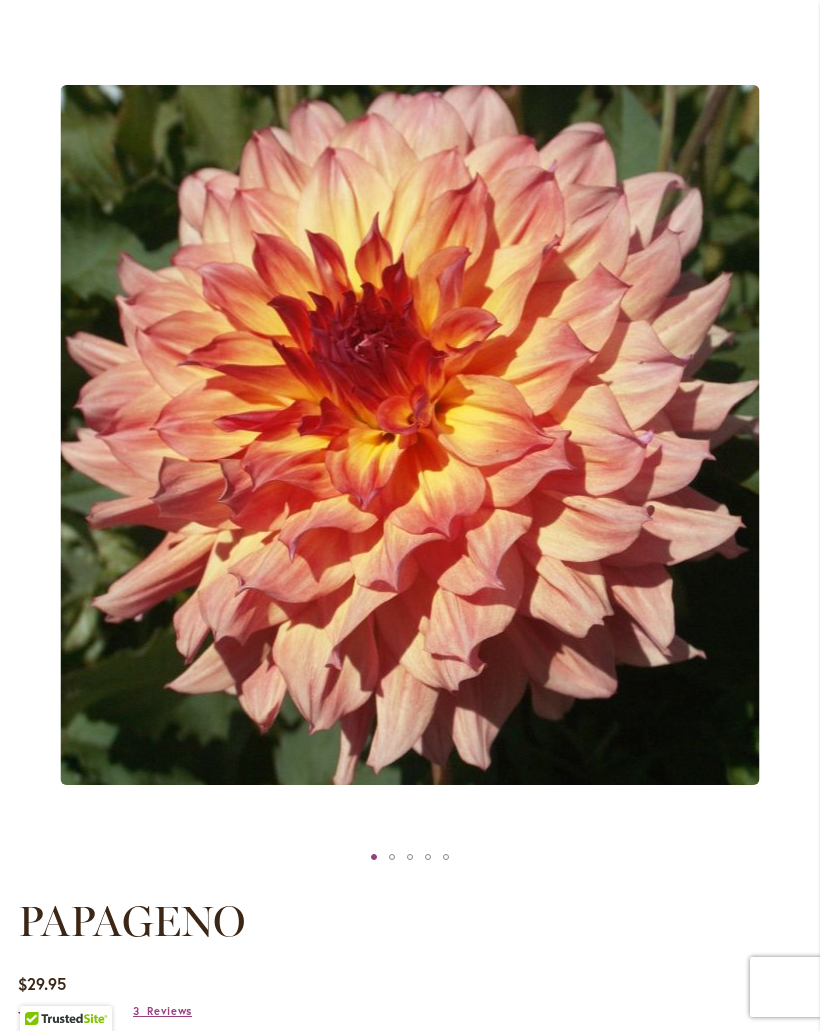 scroll, scrollTop: 0, scrollLeft: 0, axis: both 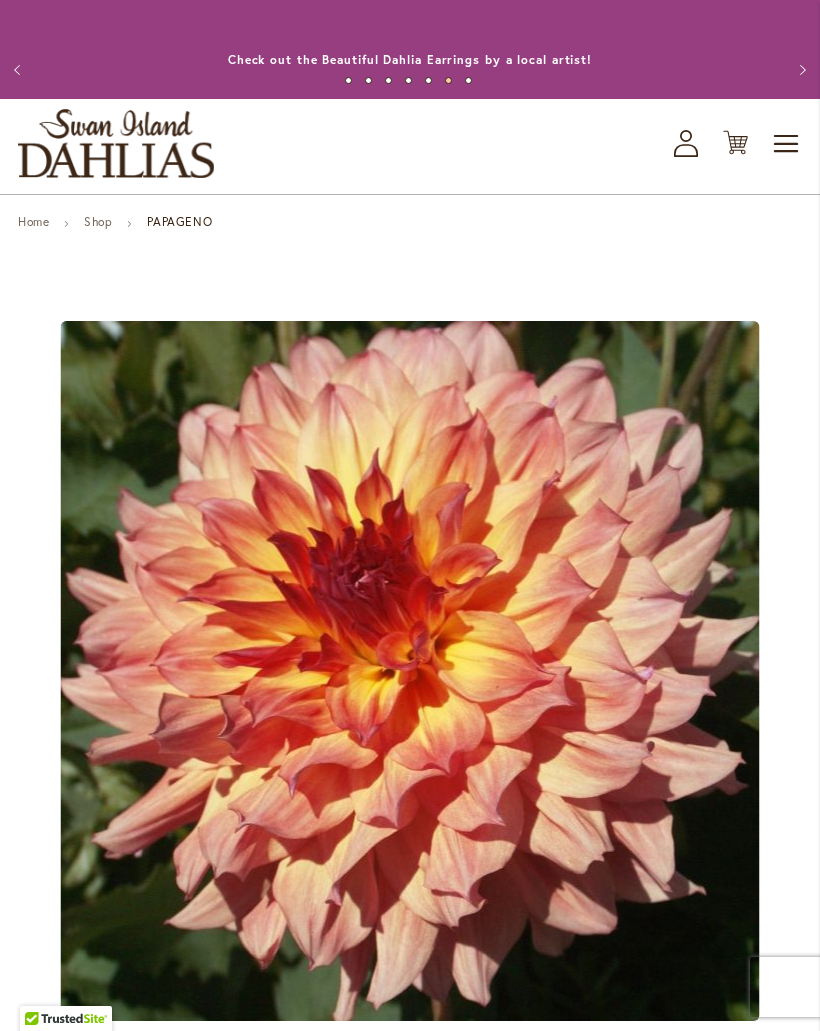 click on "Toggle Nav" at bounding box center (787, 144) 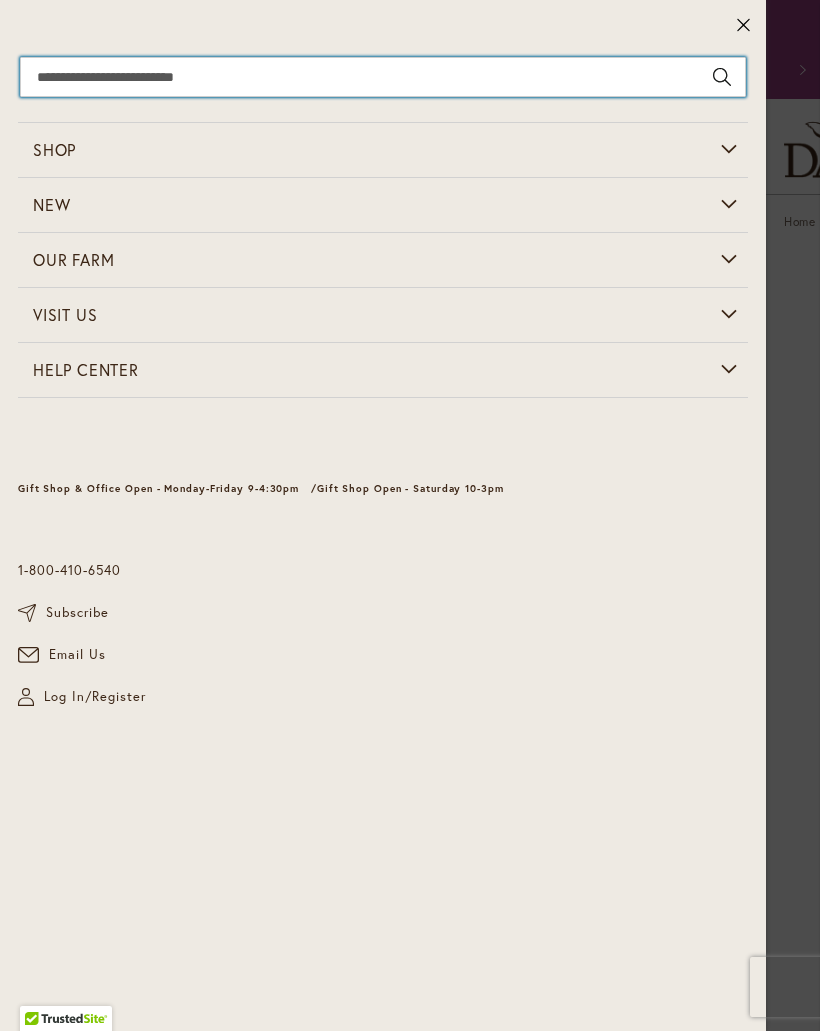 click on "Search" at bounding box center [383, 77] 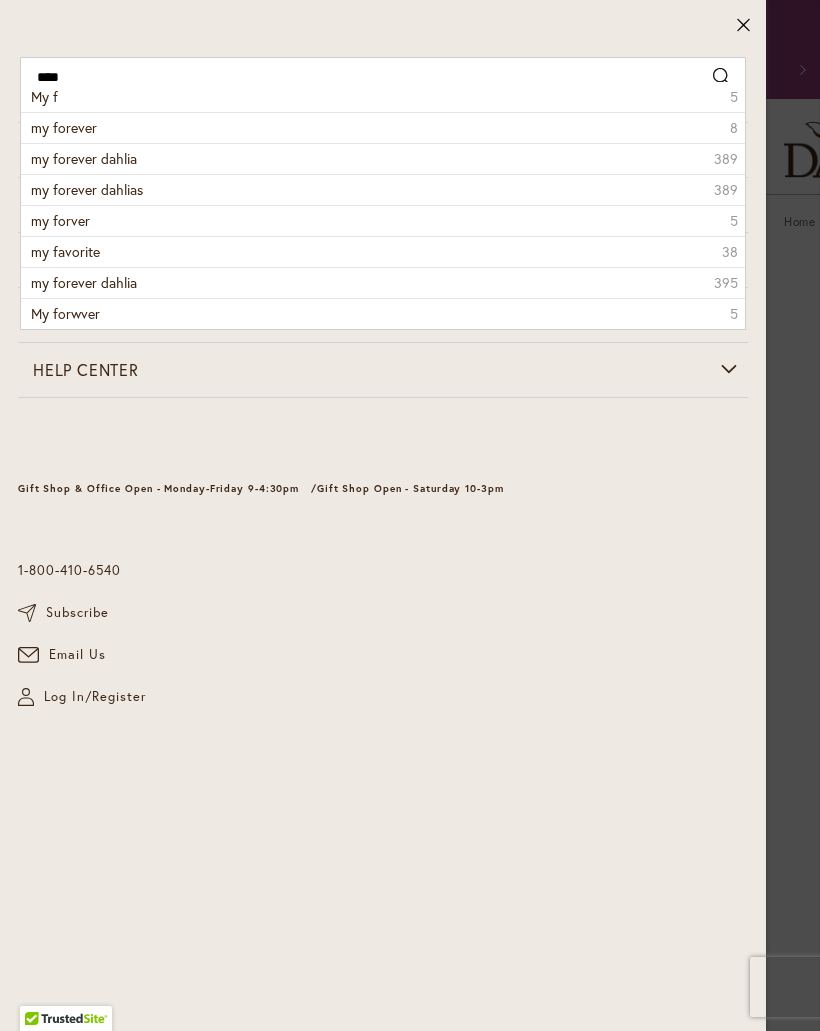click on "my forever 8" at bounding box center [383, 127] 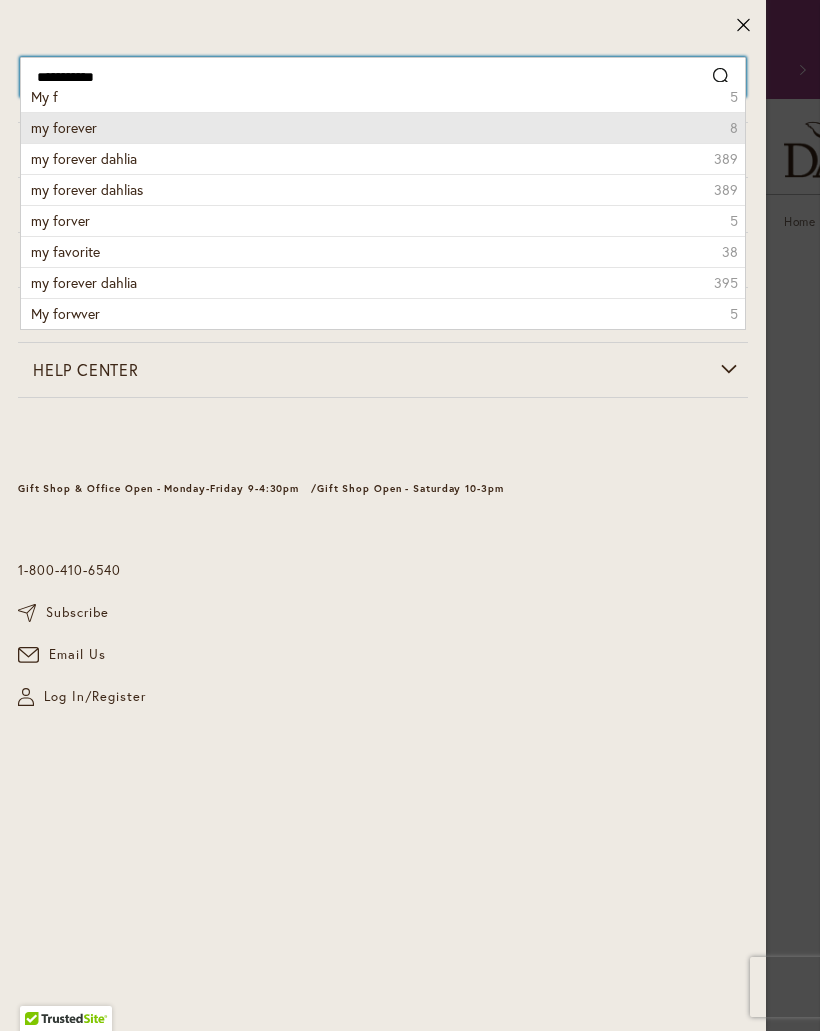 type on "**********" 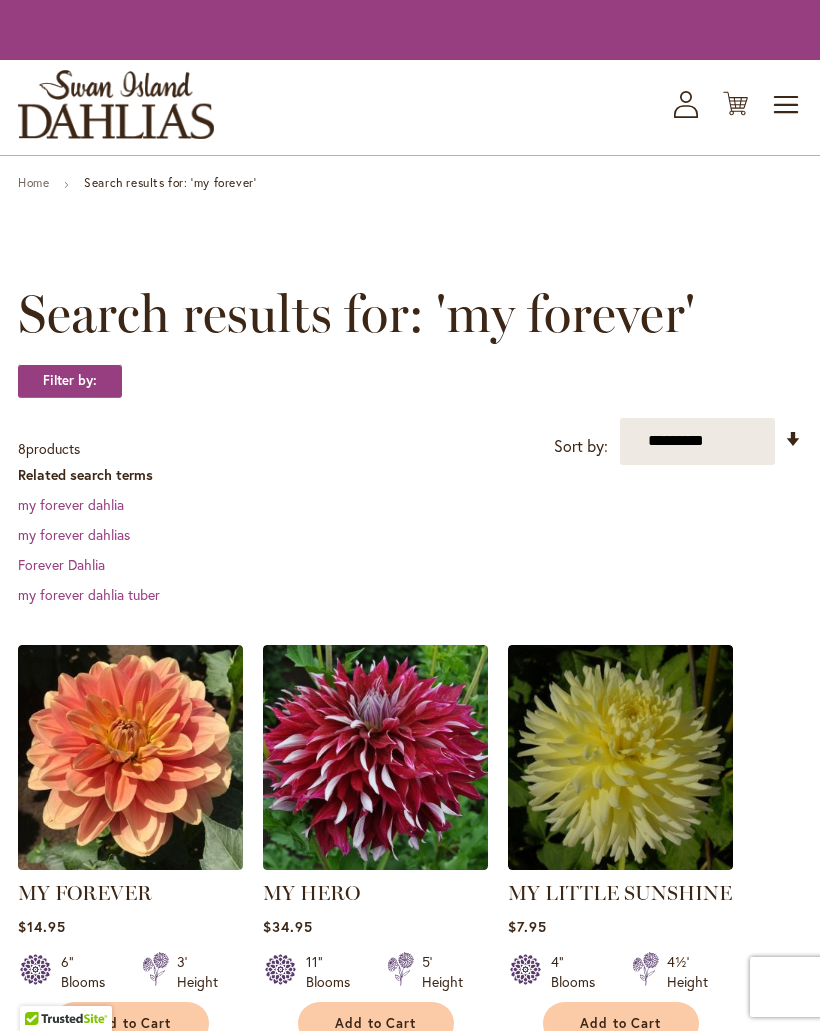 scroll, scrollTop: 0, scrollLeft: 0, axis: both 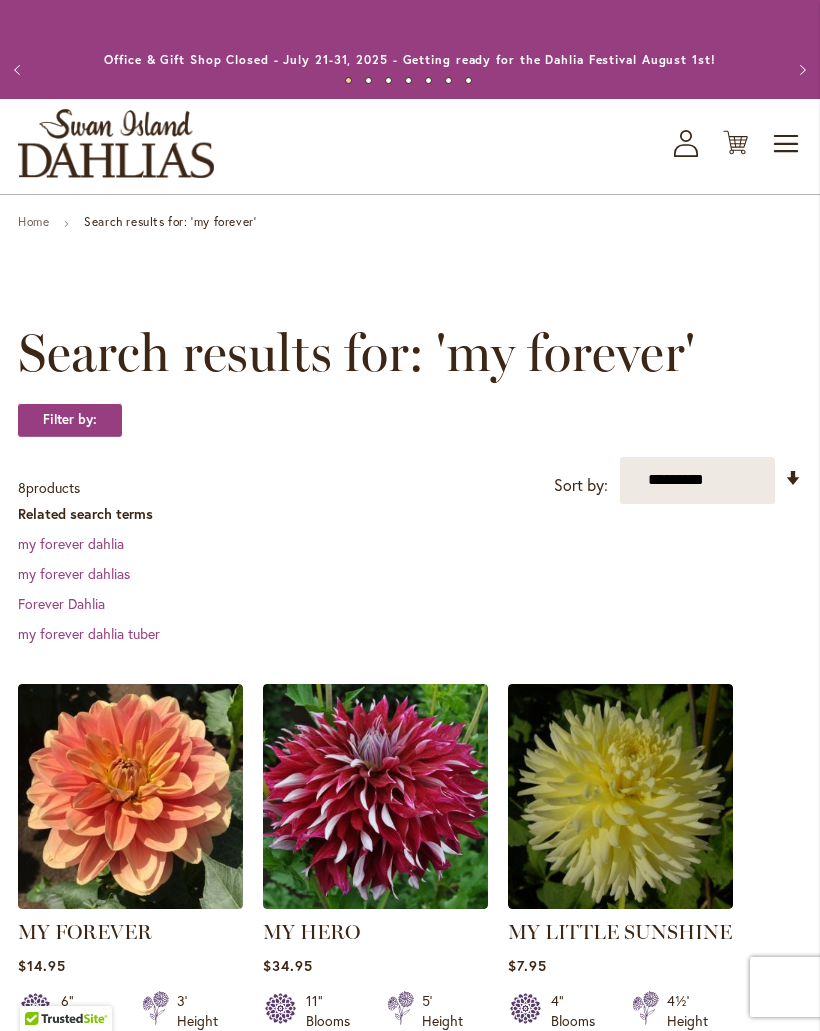 click at bounding box center (130, 796) 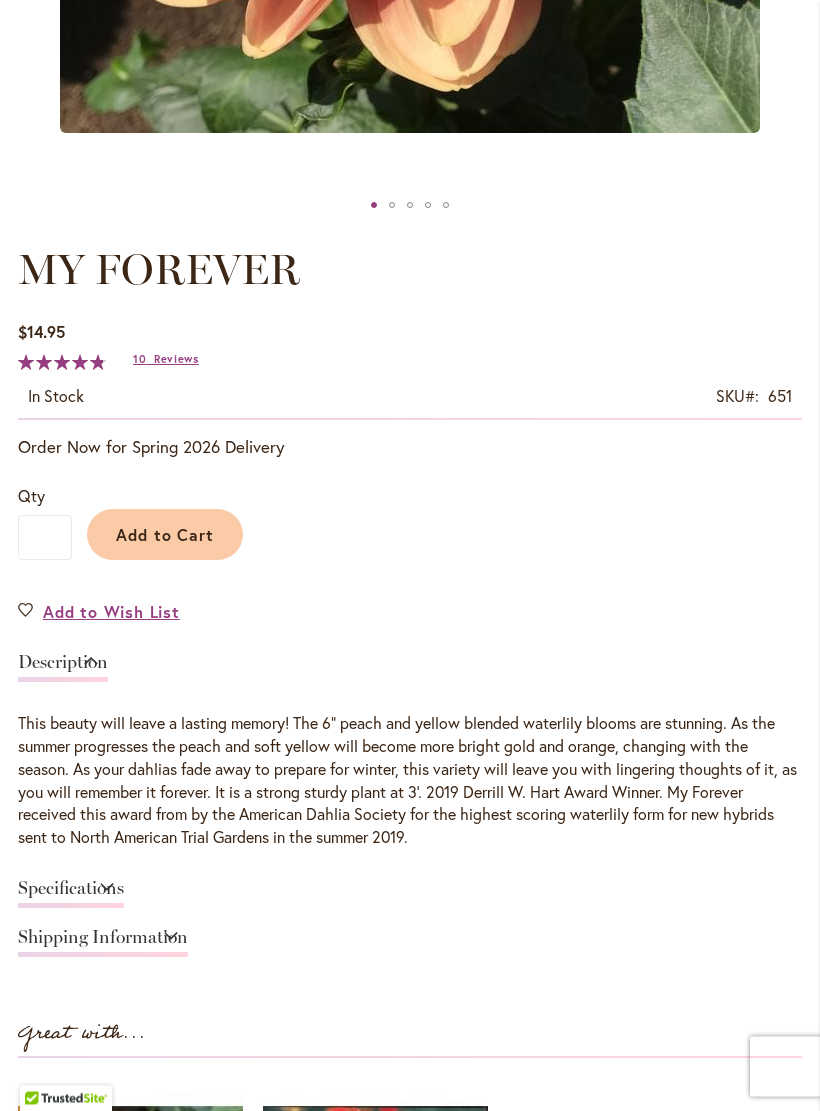 scroll, scrollTop: 889, scrollLeft: 0, axis: vertical 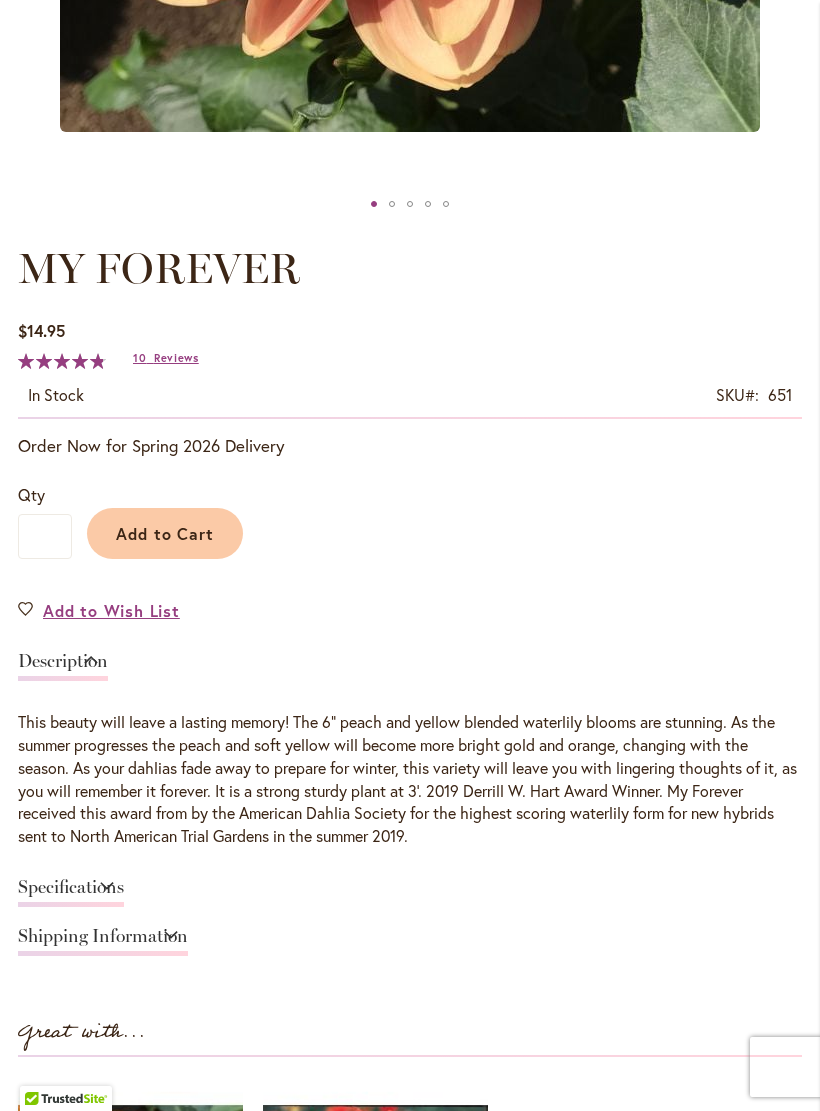click on "Reviews" at bounding box center [176, 358] 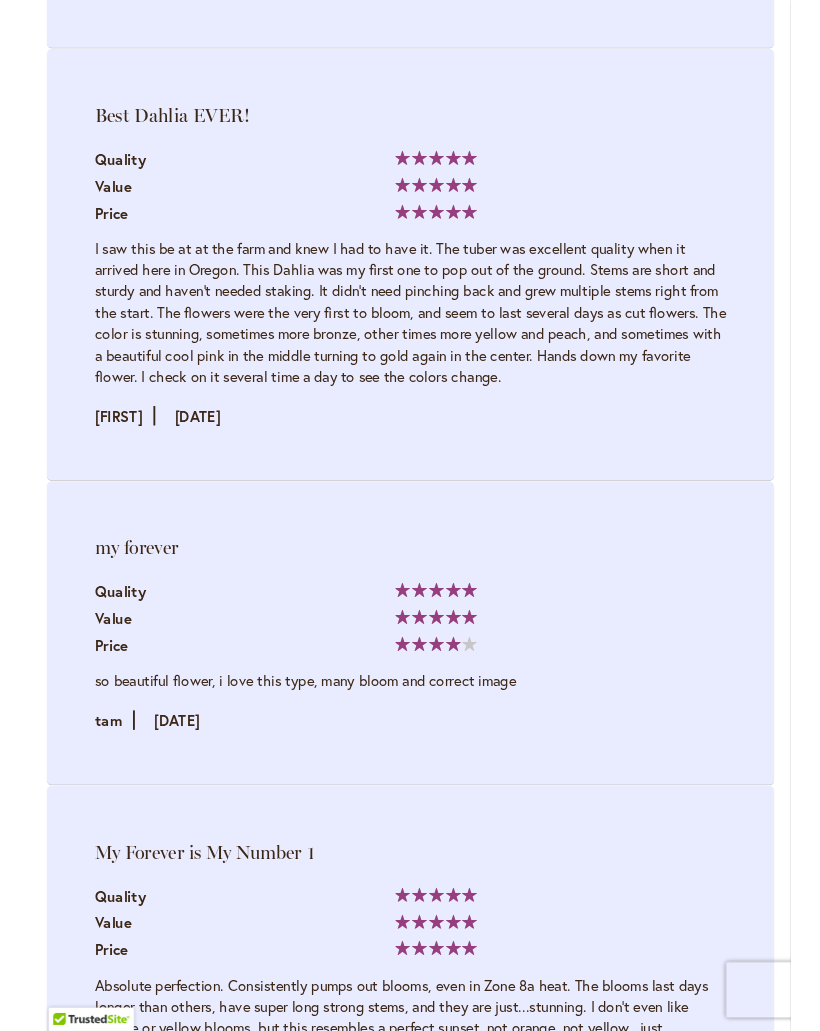 scroll, scrollTop: 5698, scrollLeft: 0, axis: vertical 